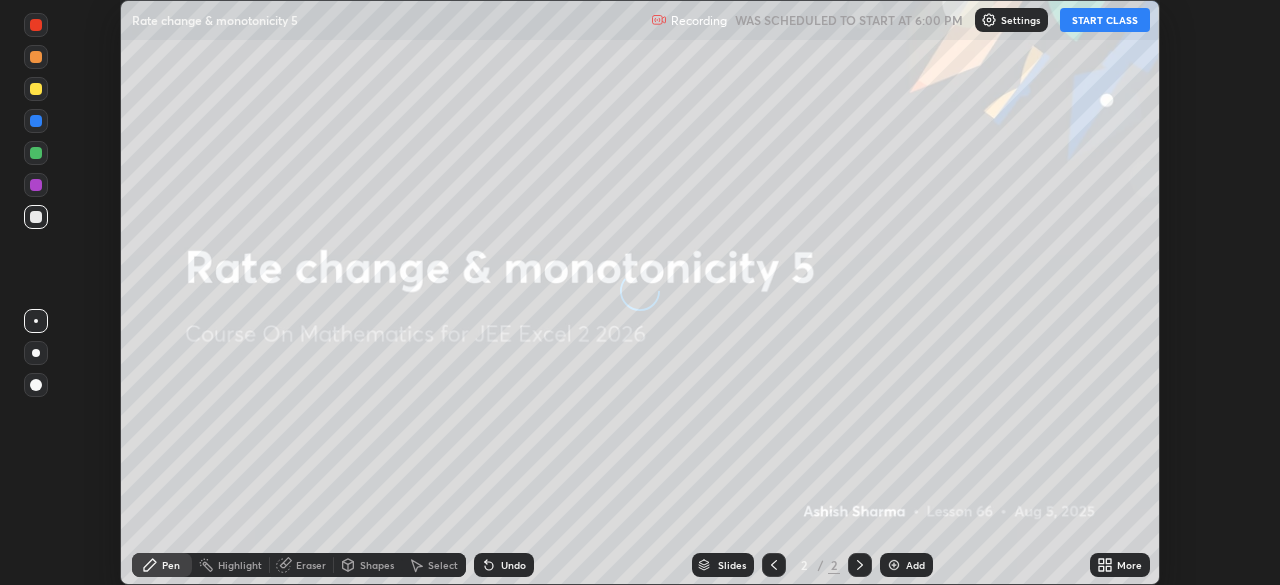 scroll, scrollTop: 0, scrollLeft: 0, axis: both 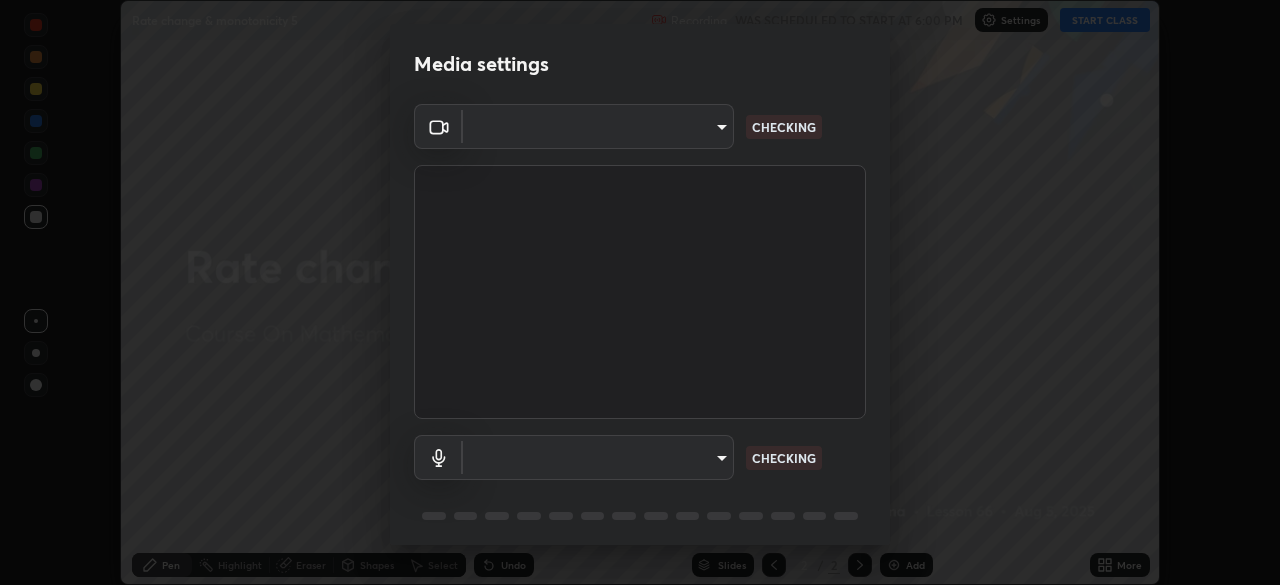 type on "03c1d9060f172c5261930868a8885b82ba90ed4bb89c7d2d1ebbbfabb6a16c2d" 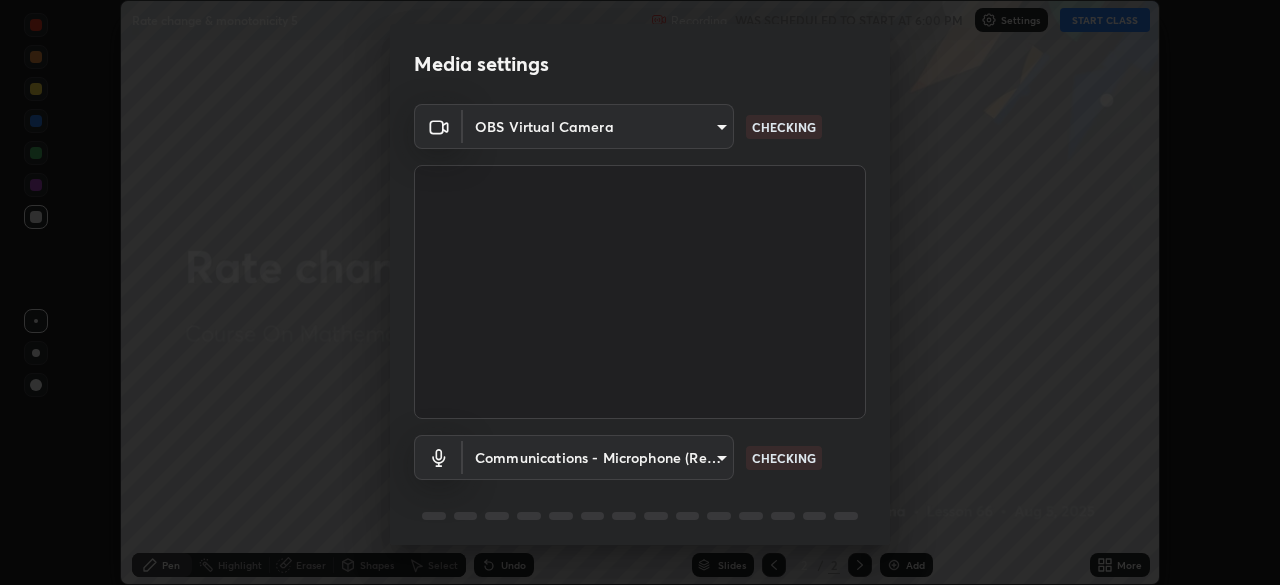 scroll, scrollTop: 71, scrollLeft: 0, axis: vertical 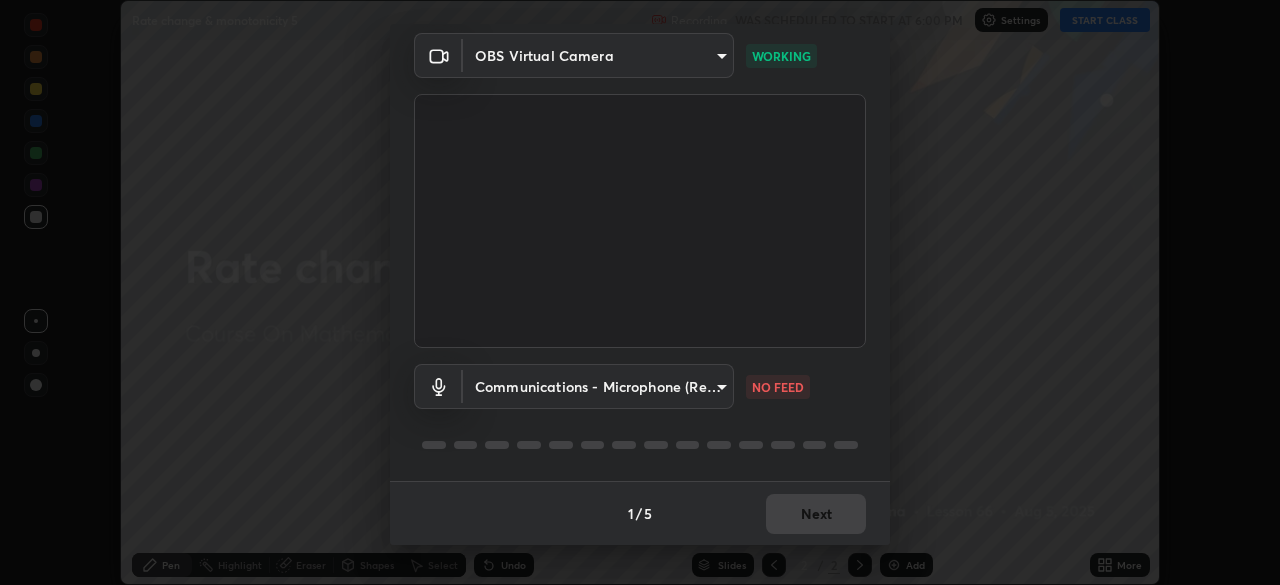 click on "Communications - Microphone (Realtek High Definition Audio) communications NO FEED" at bounding box center [640, 414] 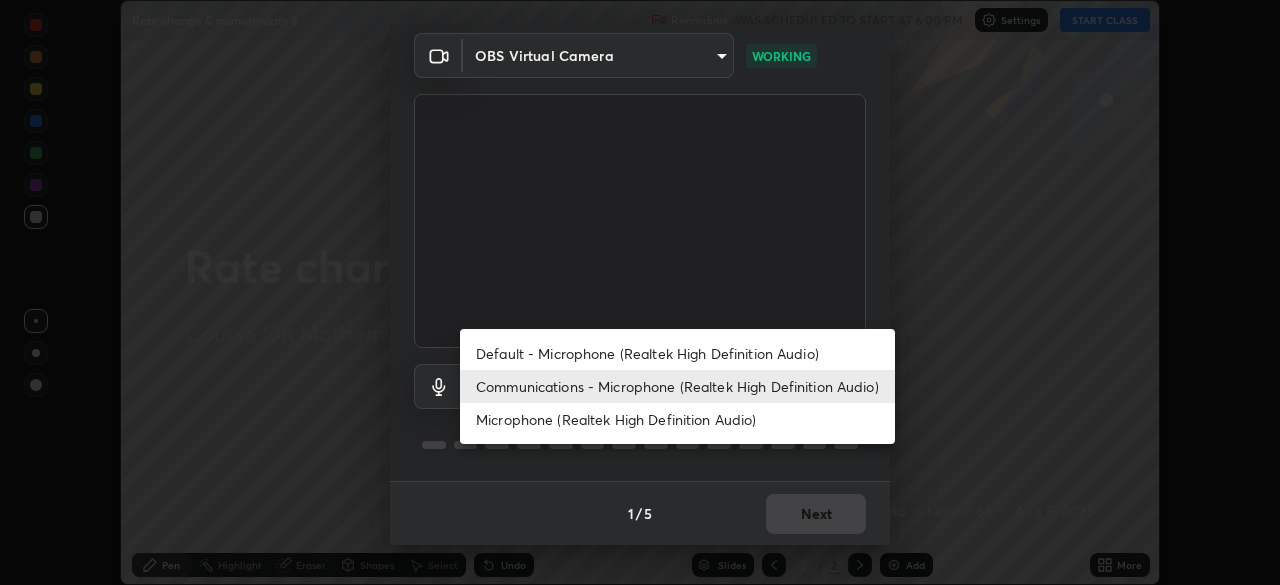 click on "Default - Microphone (Realtek High Definition Audio)" at bounding box center (677, 353) 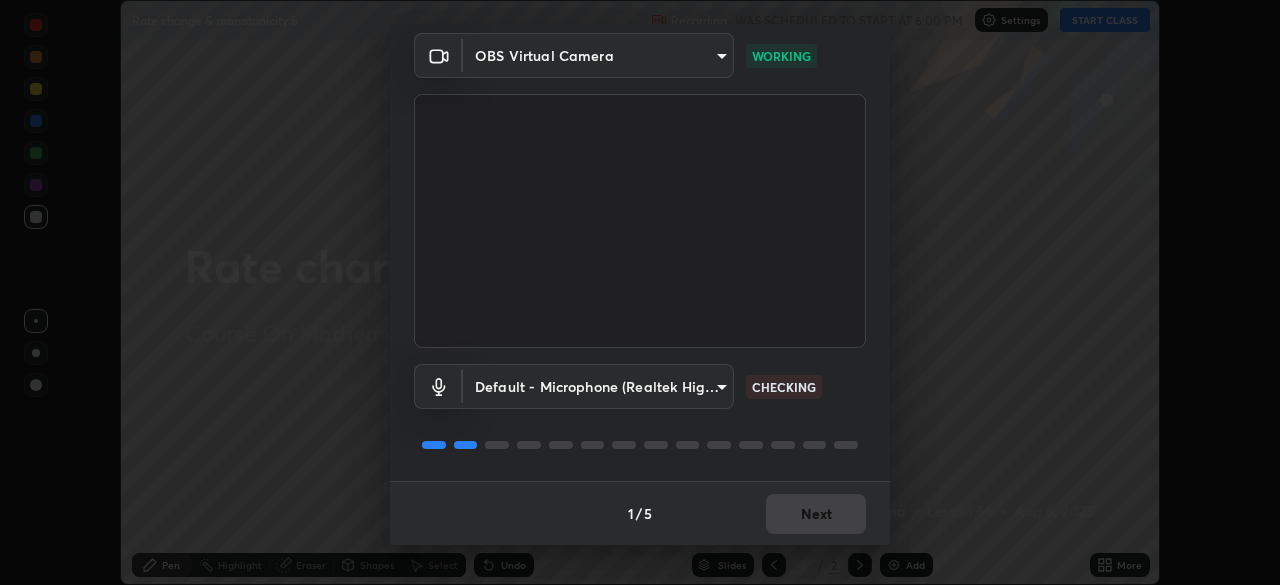 click on "Default - Microphone (Realtek High Definition Audio) default CHECKING" at bounding box center [640, 386] 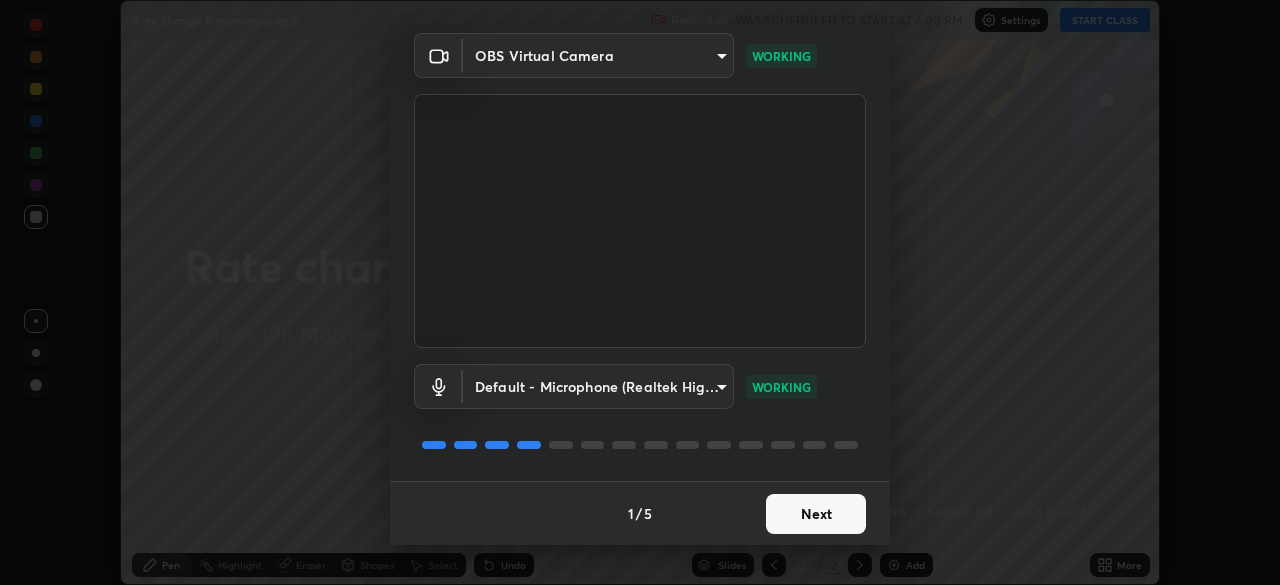 click on "Next" at bounding box center (816, 514) 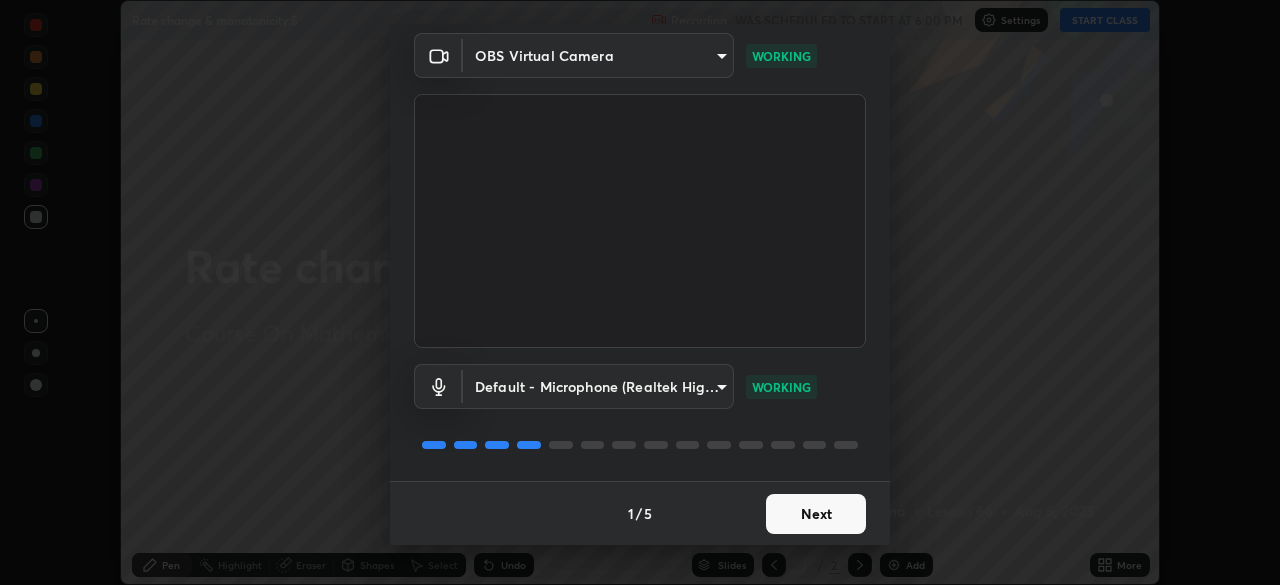 scroll, scrollTop: 0, scrollLeft: 0, axis: both 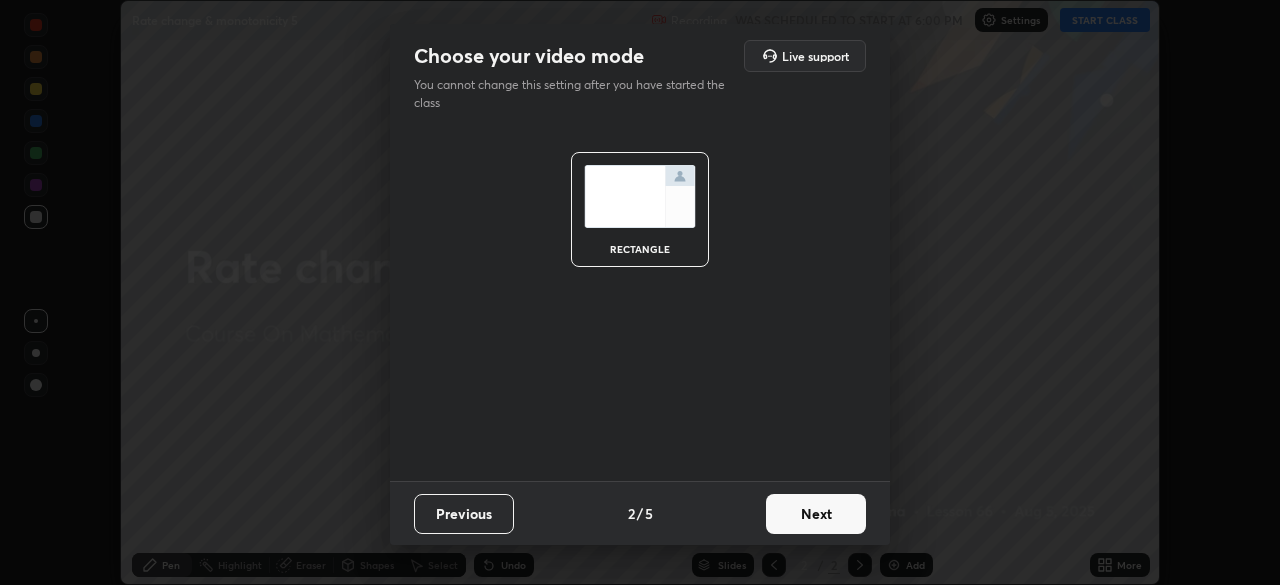 click on "Next" at bounding box center [816, 514] 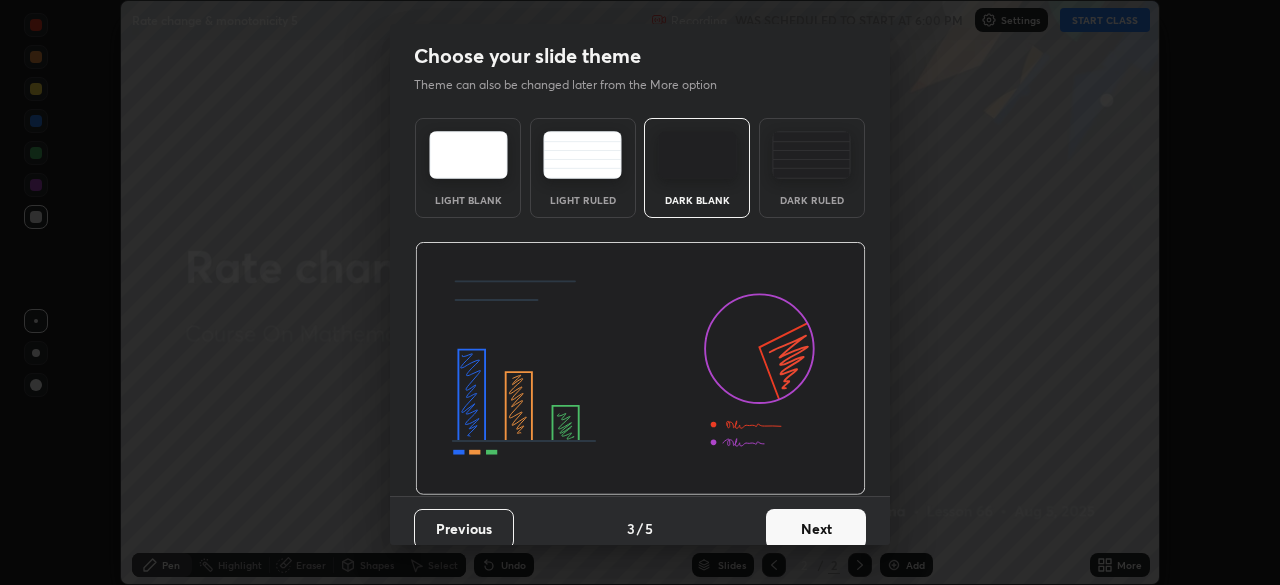 click on "Next" at bounding box center (816, 529) 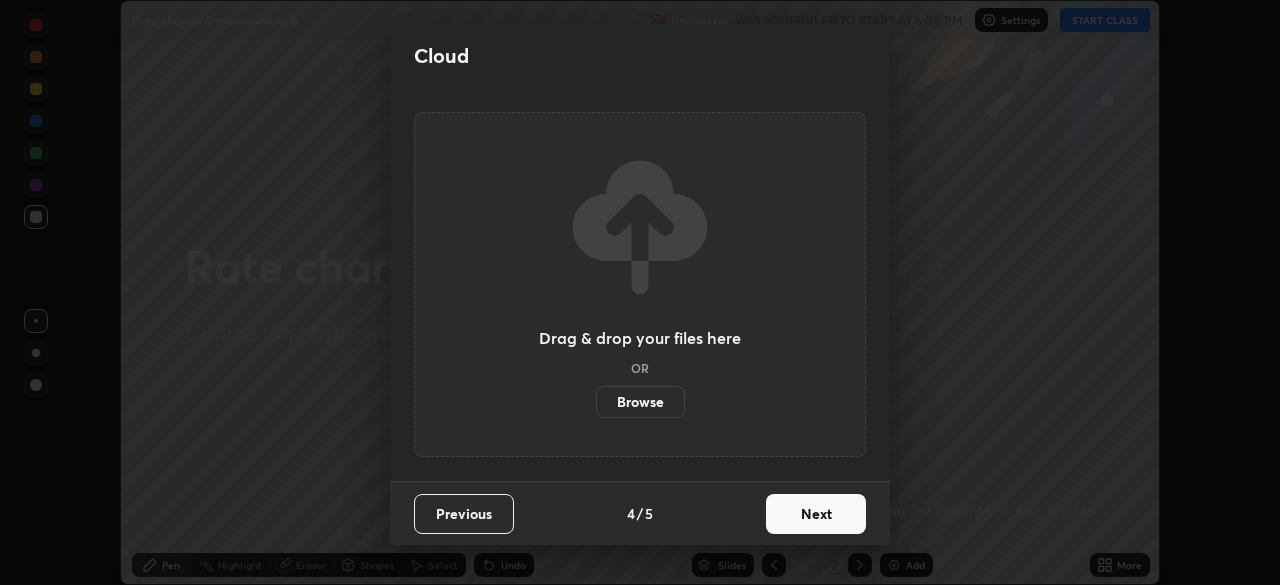 click on "Next" at bounding box center (816, 514) 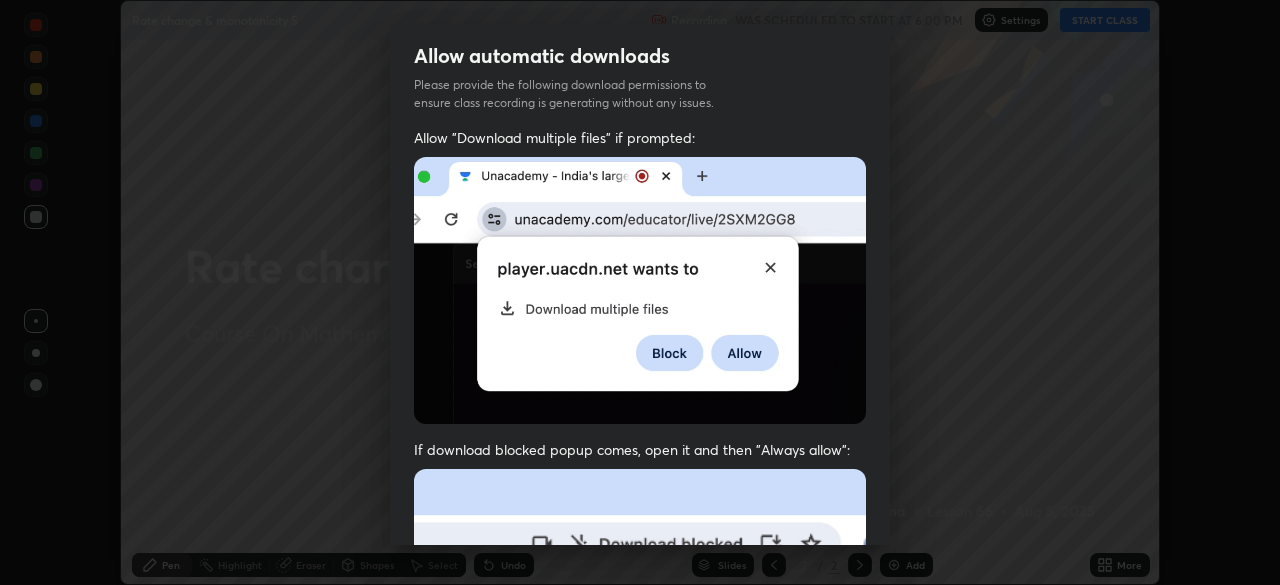 click at bounding box center (640, 687) 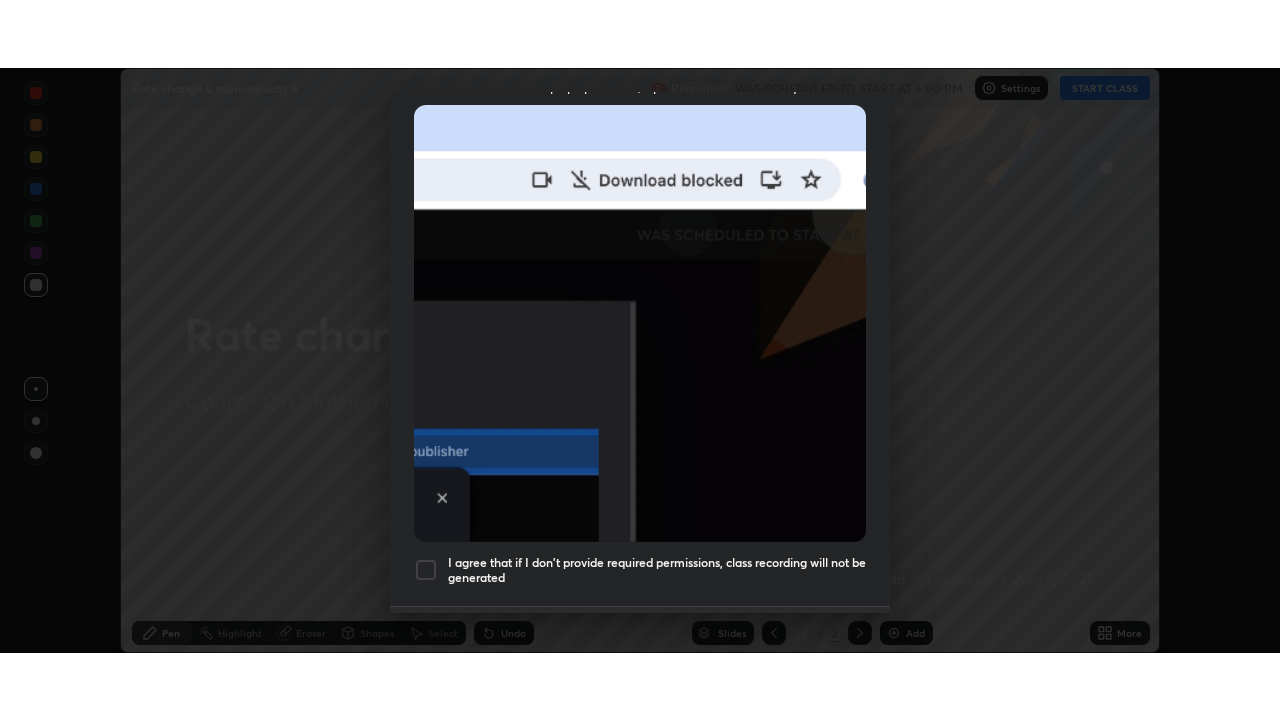 scroll, scrollTop: 479, scrollLeft: 0, axis: vertical 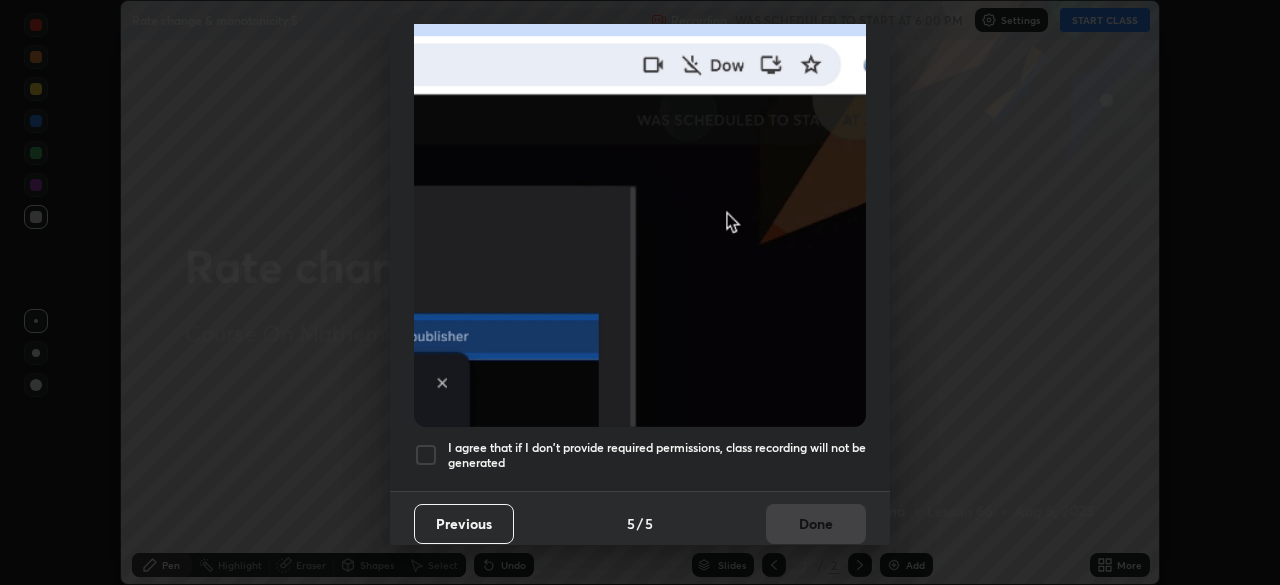 click at bounding box center (426, 455) 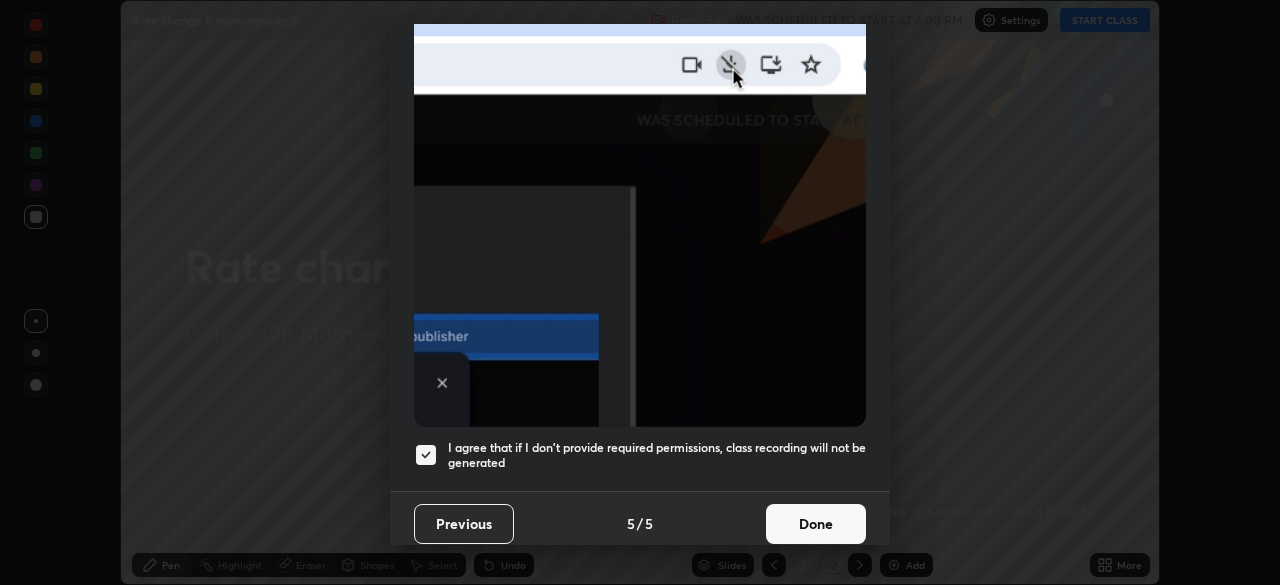 click on "Done" at bounding box center (816, 524) 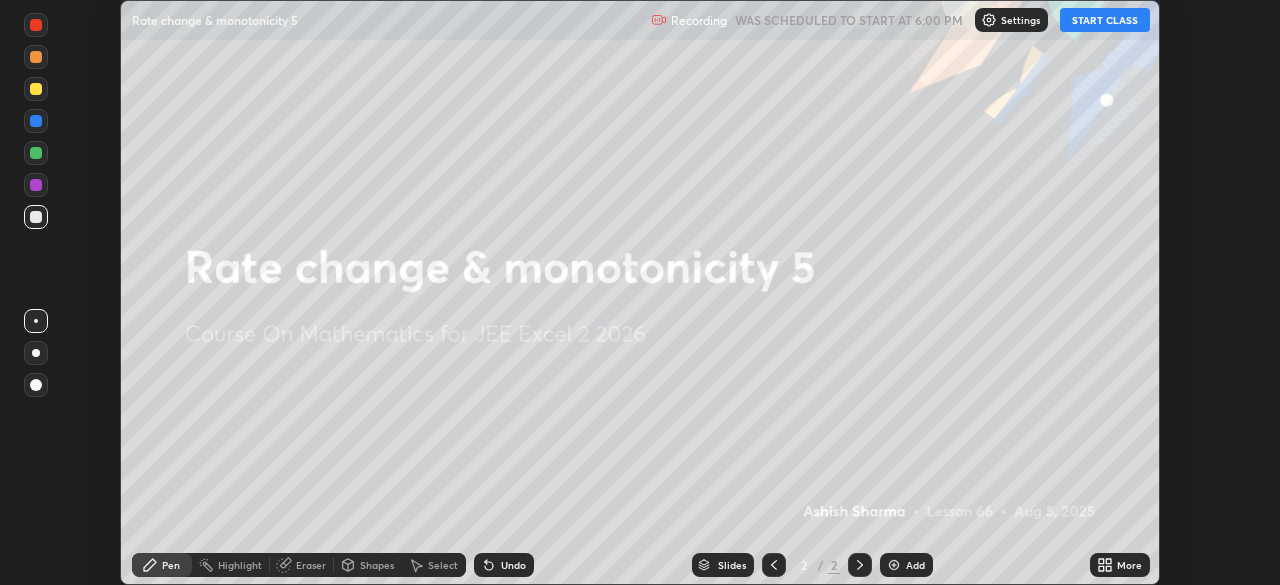 click on "START CLASS" at bounding box center (1105, 20) 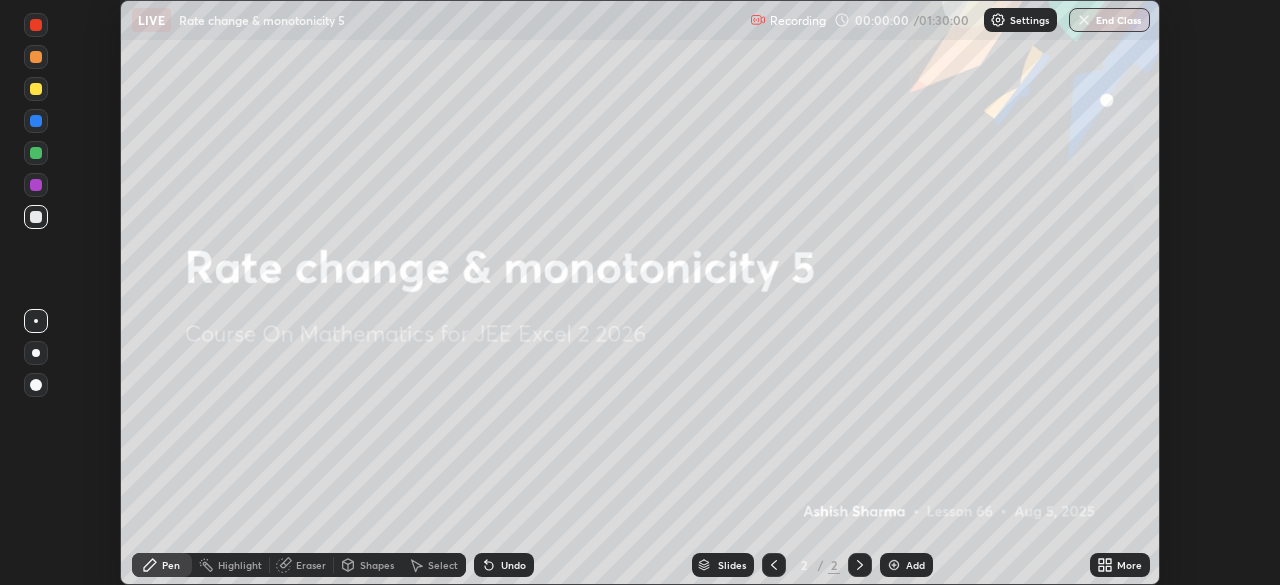 click on "More" at bounding box center (1129, 565) 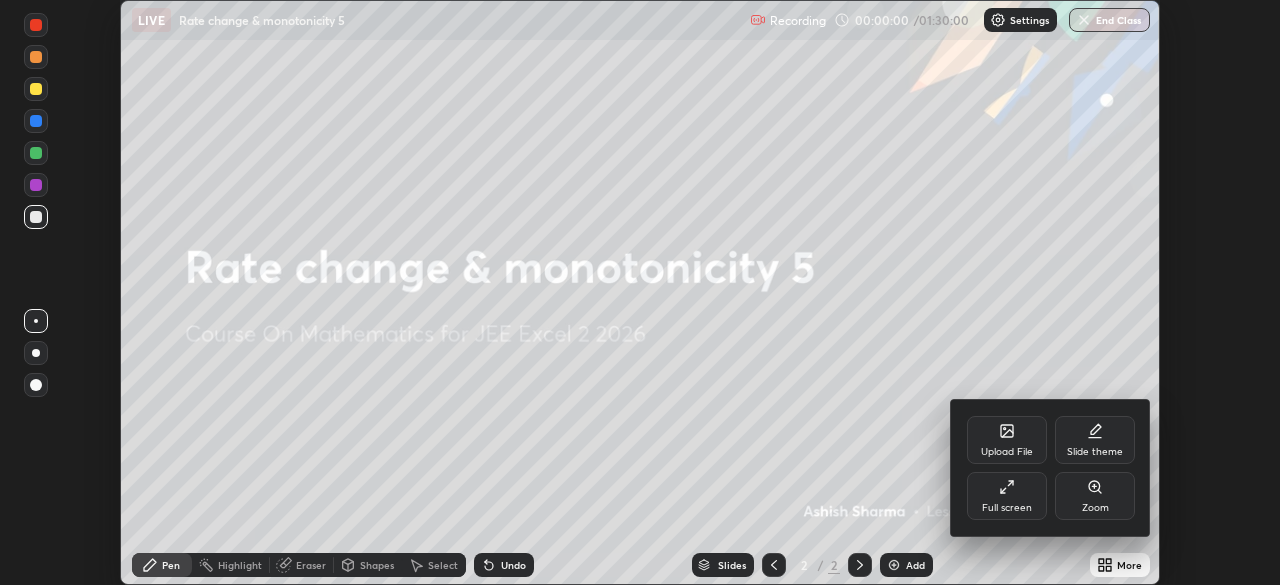 click 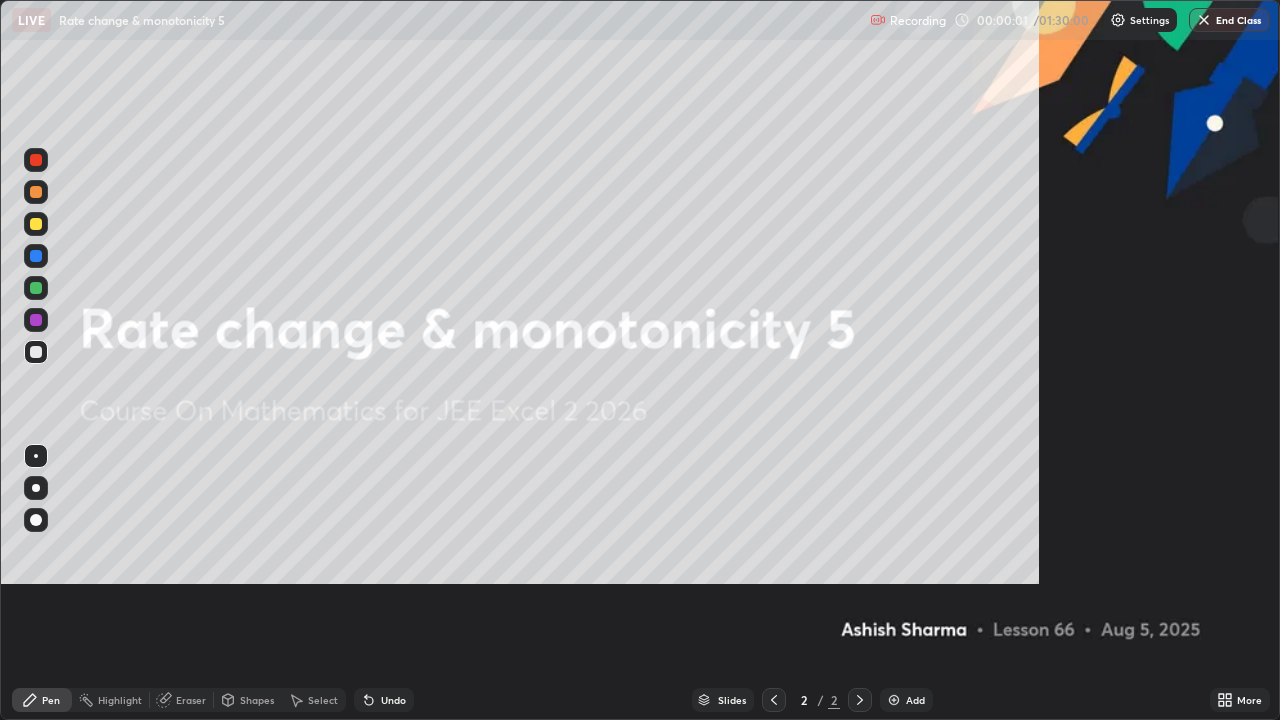 scroll, scrollTop: 99280, scrollLeft: 98720, axis: both 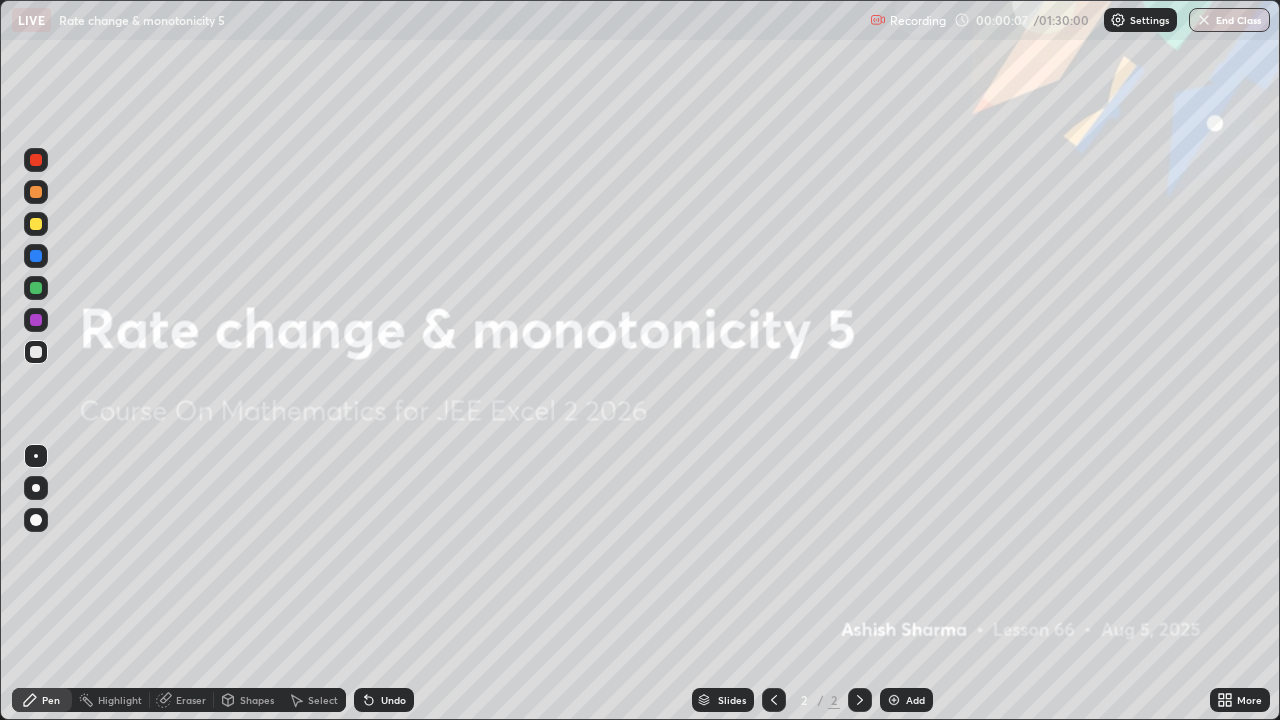 click on "Add" at bounding box center (906, 700) 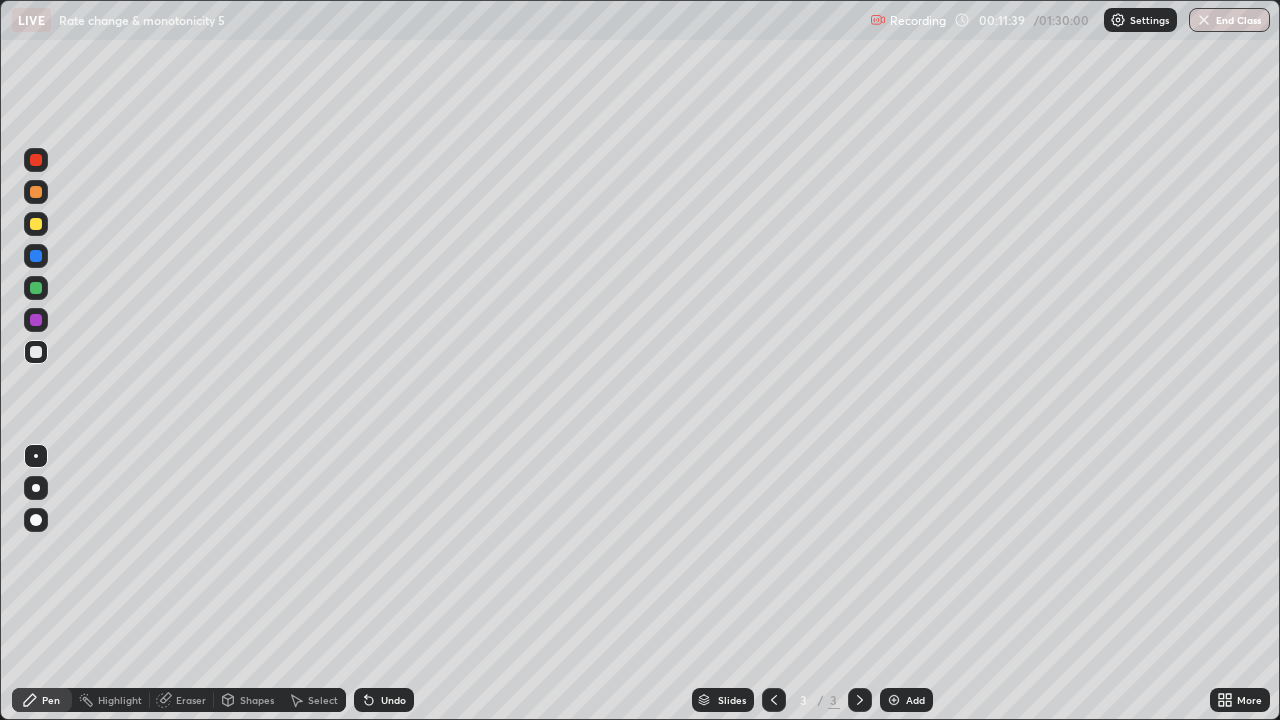 click on "Add" at bounding box center [915, 700] 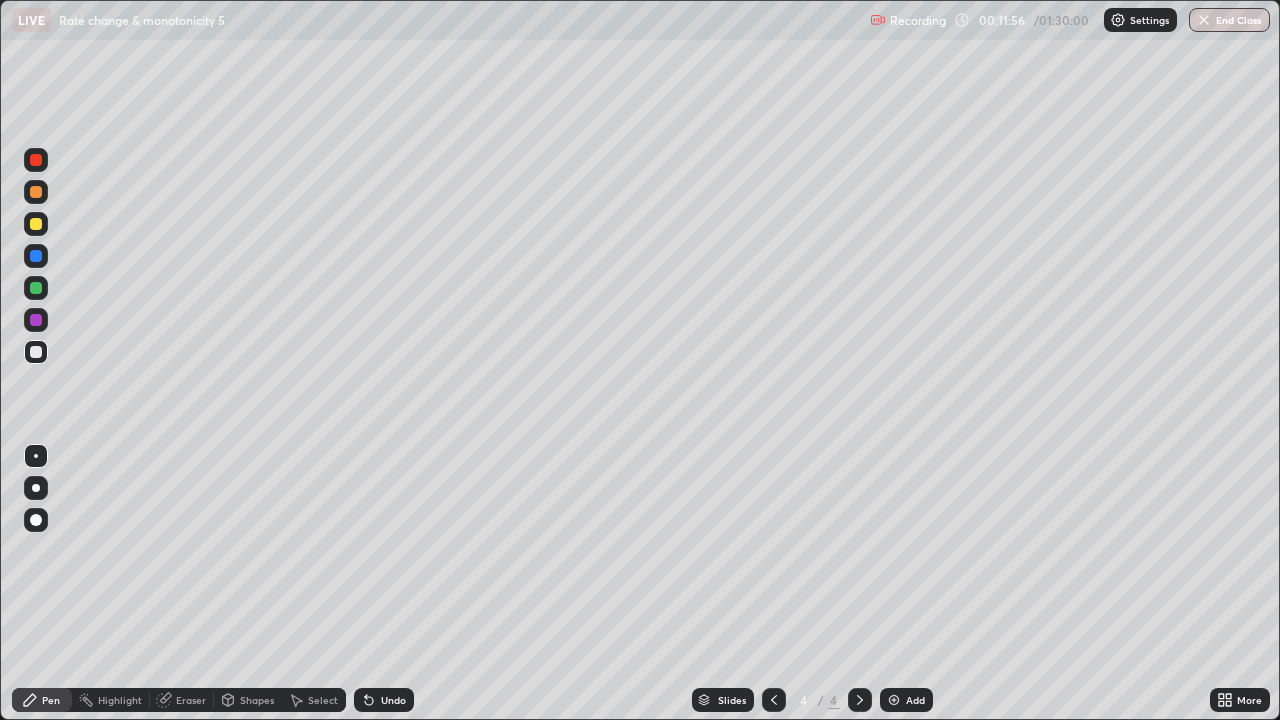 click on "Undo" at bounding box center (393, 700) 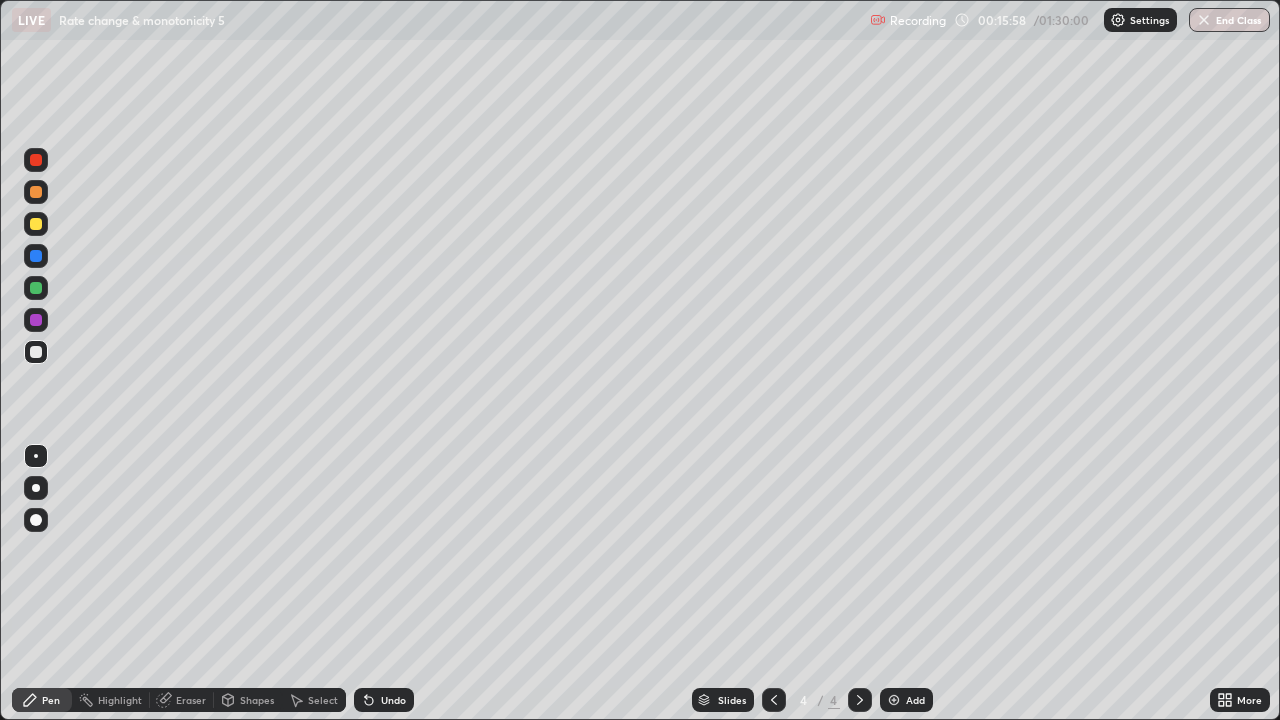 click on "Undo" at bounding box center [393, 700] 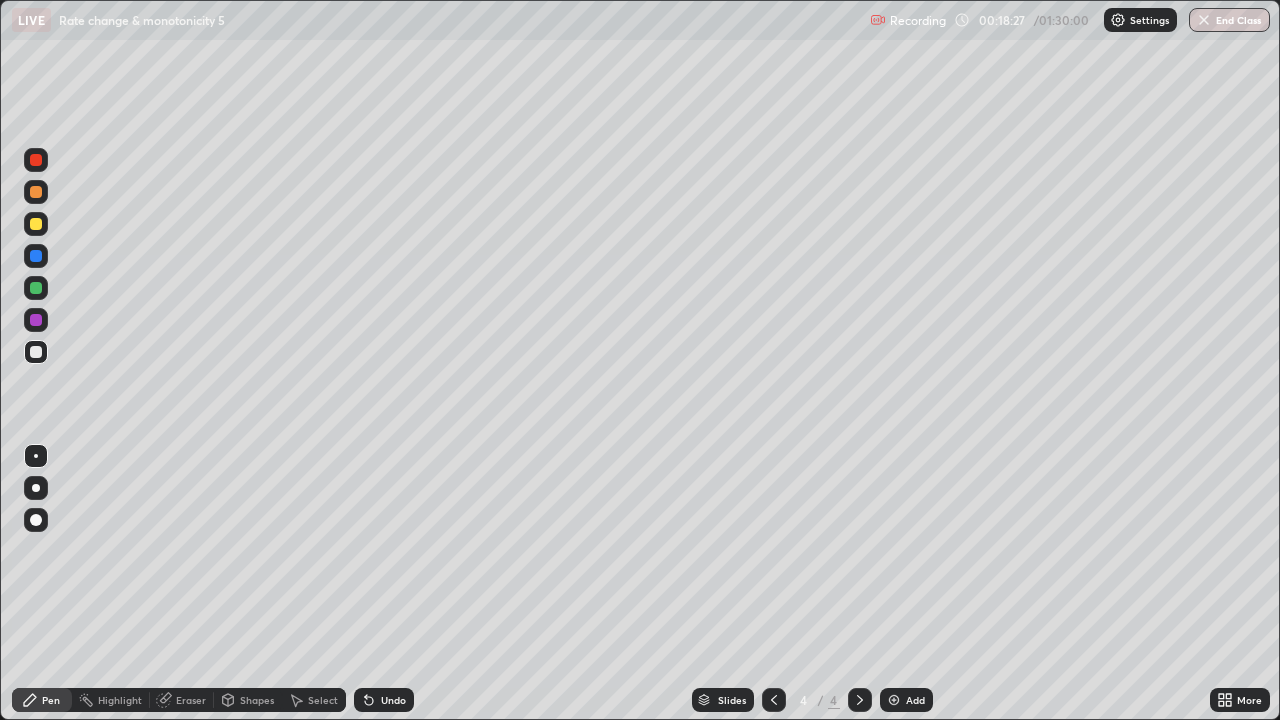 click on "Undo" at bounding box center (393, 700) 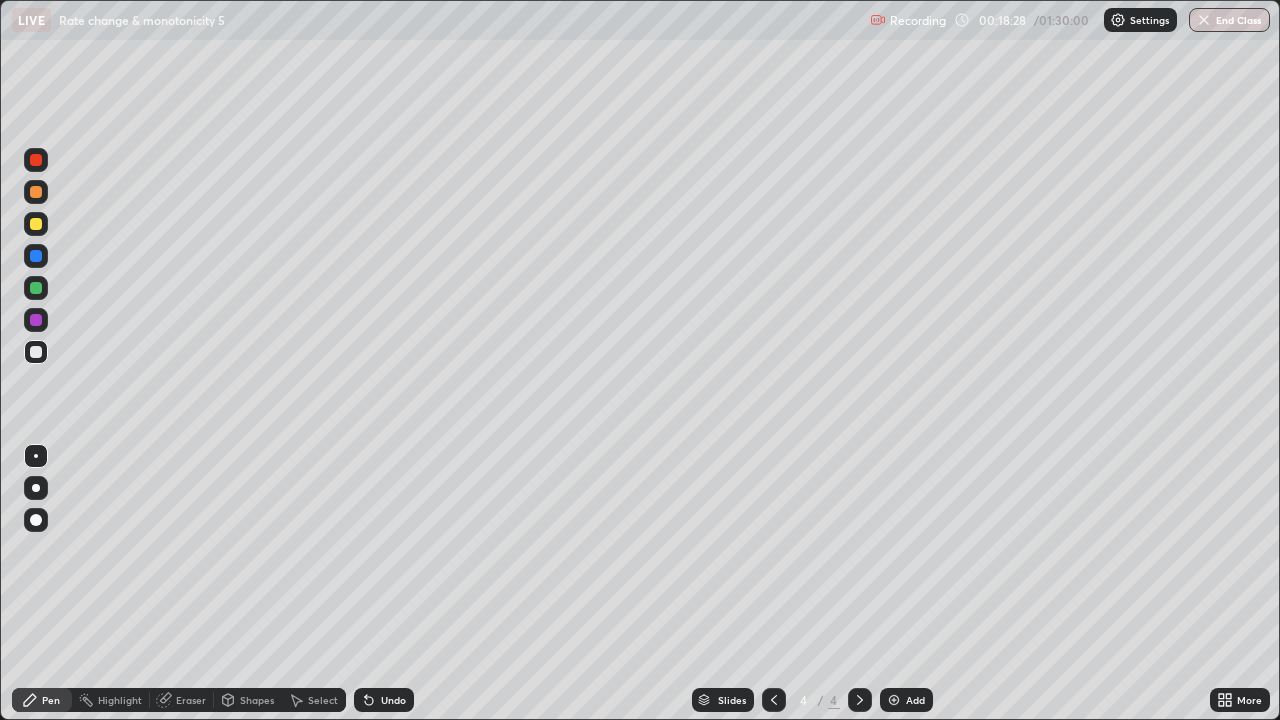 click on "Undo" at bounding box center [393, 700] 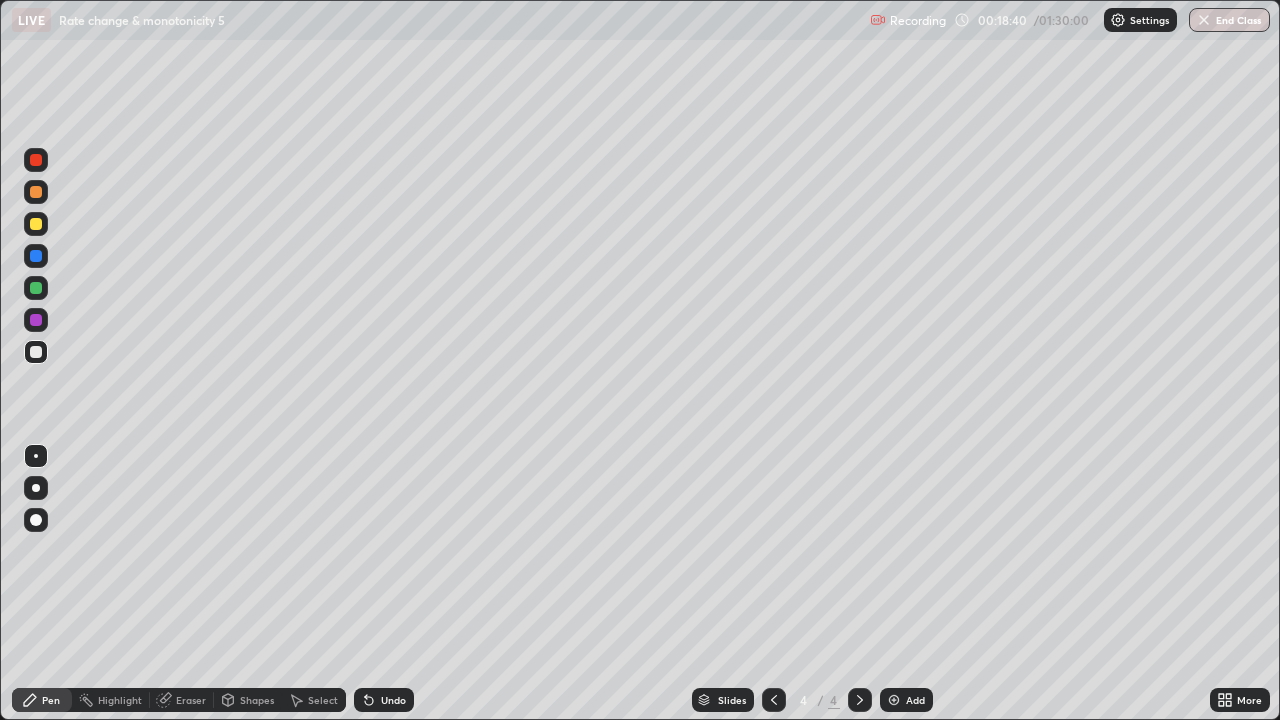 click at bounding box center [36, 288] 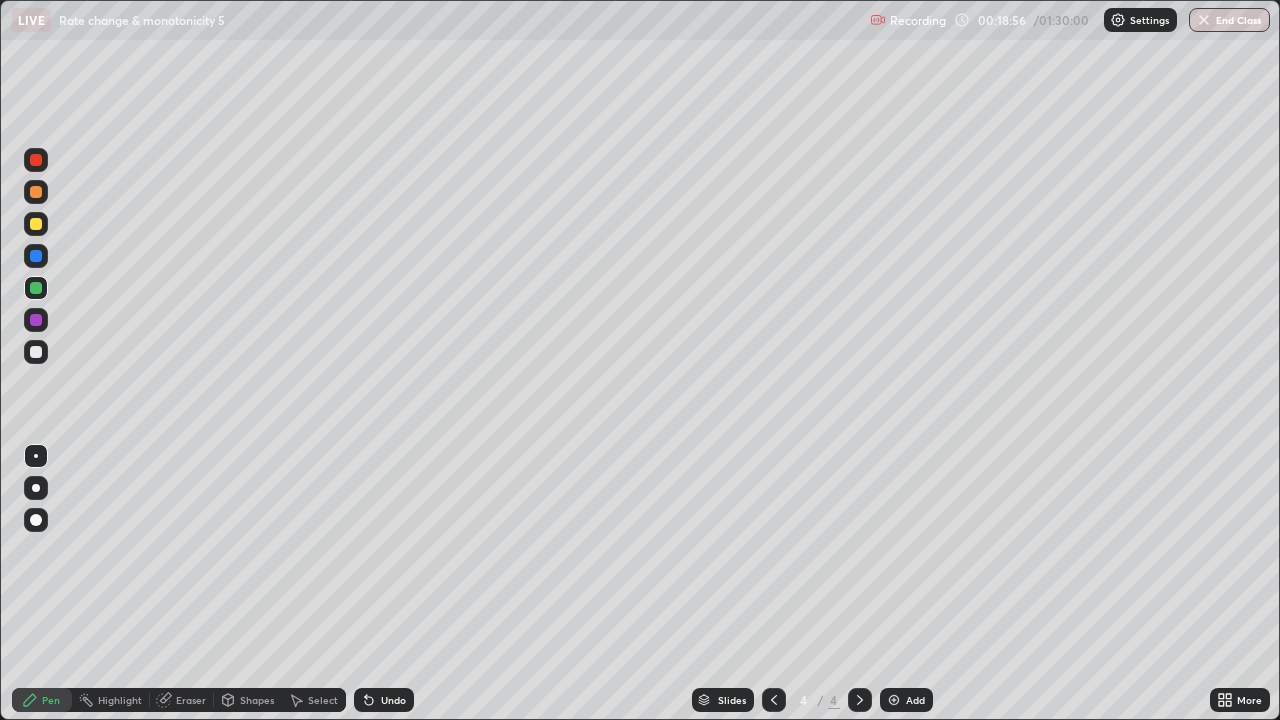 click on "Undo" at bounding box center [393, 700] 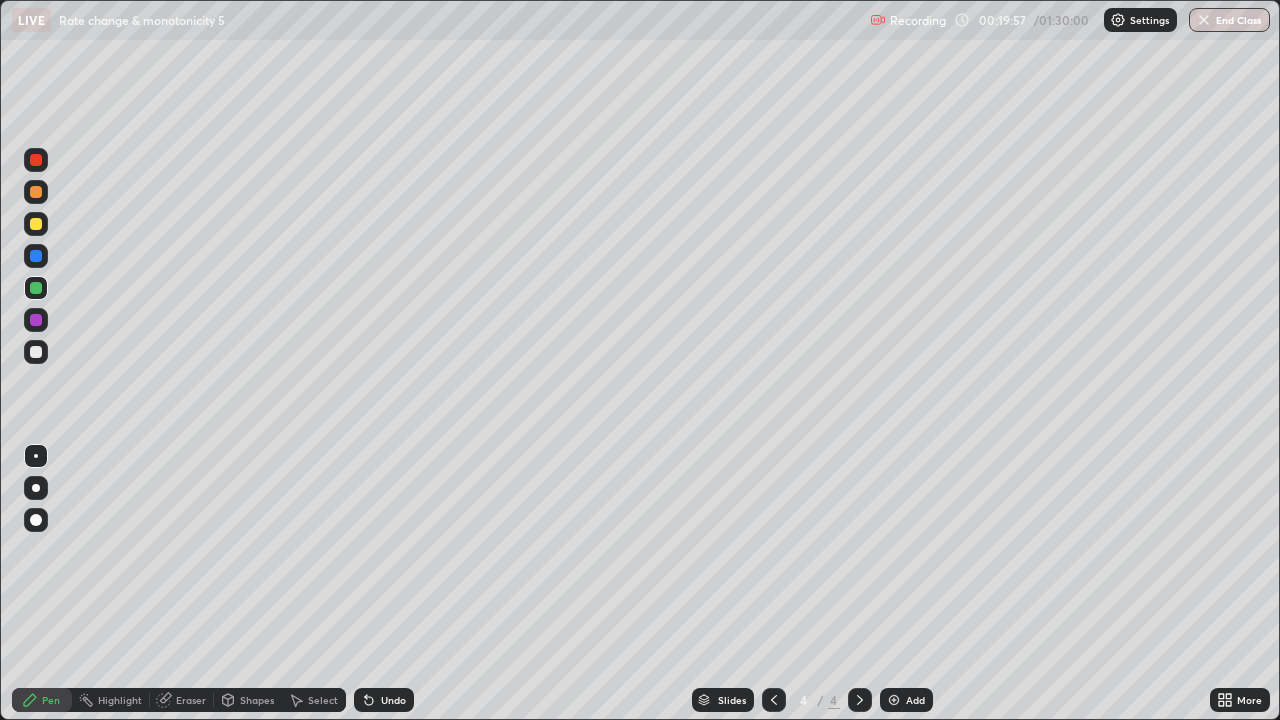 click on "Undo" at bounding box center (393, 700) 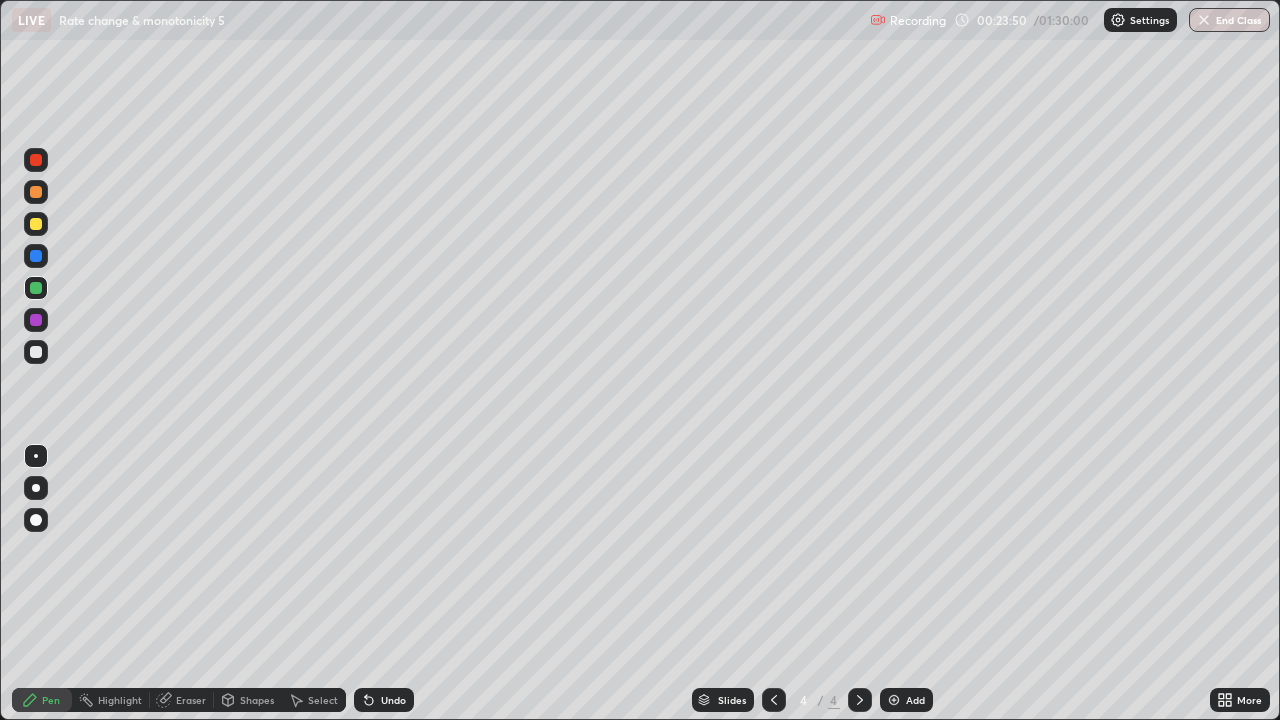 click on "Add" at bounding box center (906, 700) 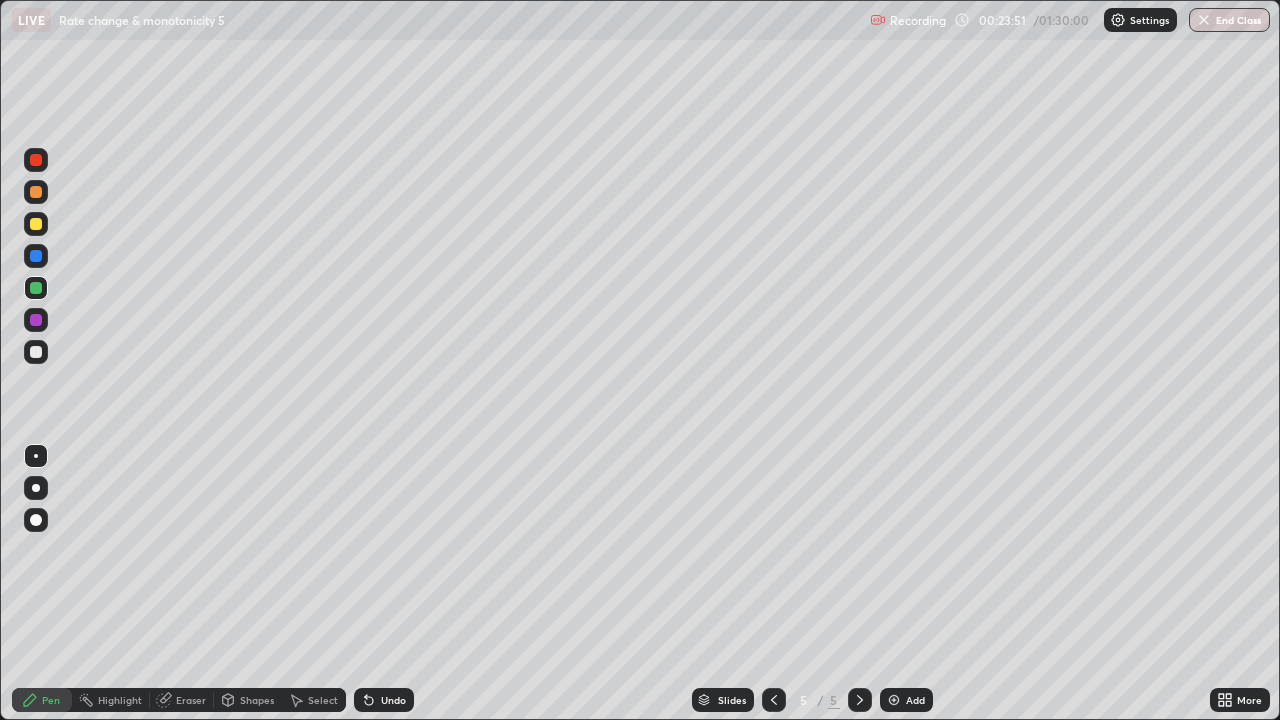 click at bounding box center [36, 352] 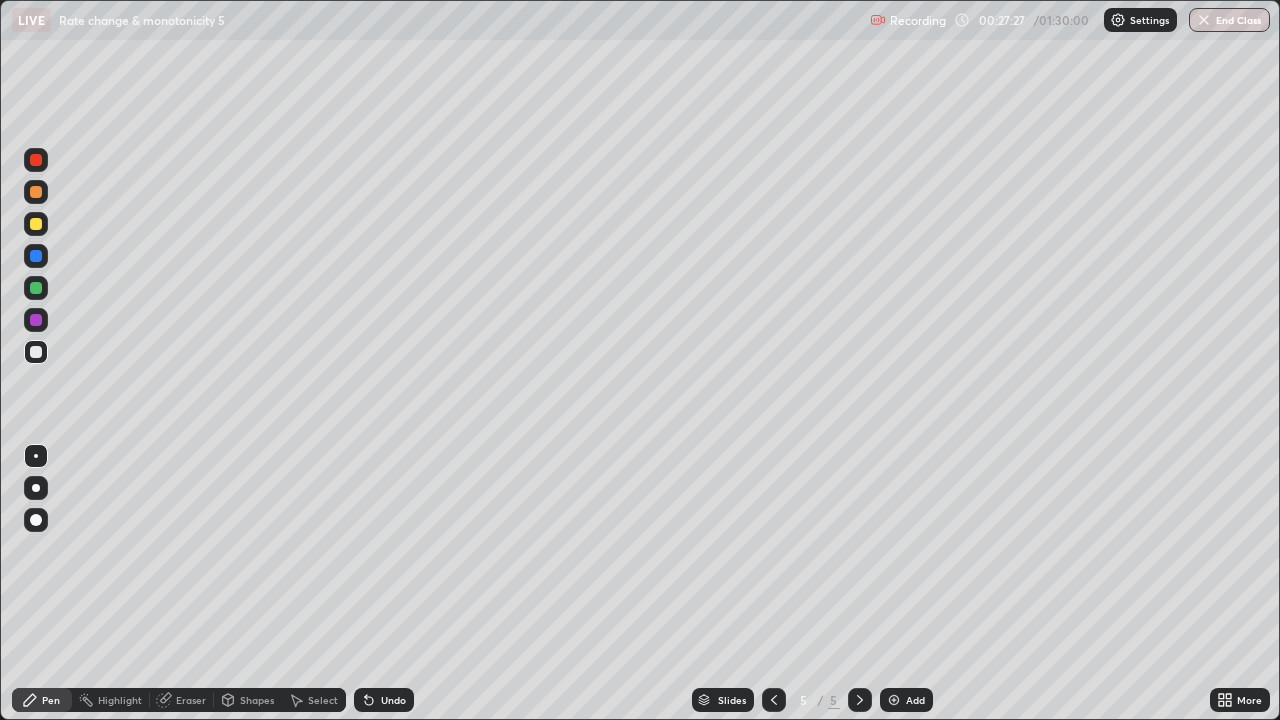 click on "Add" at bounding box center [915, 700] 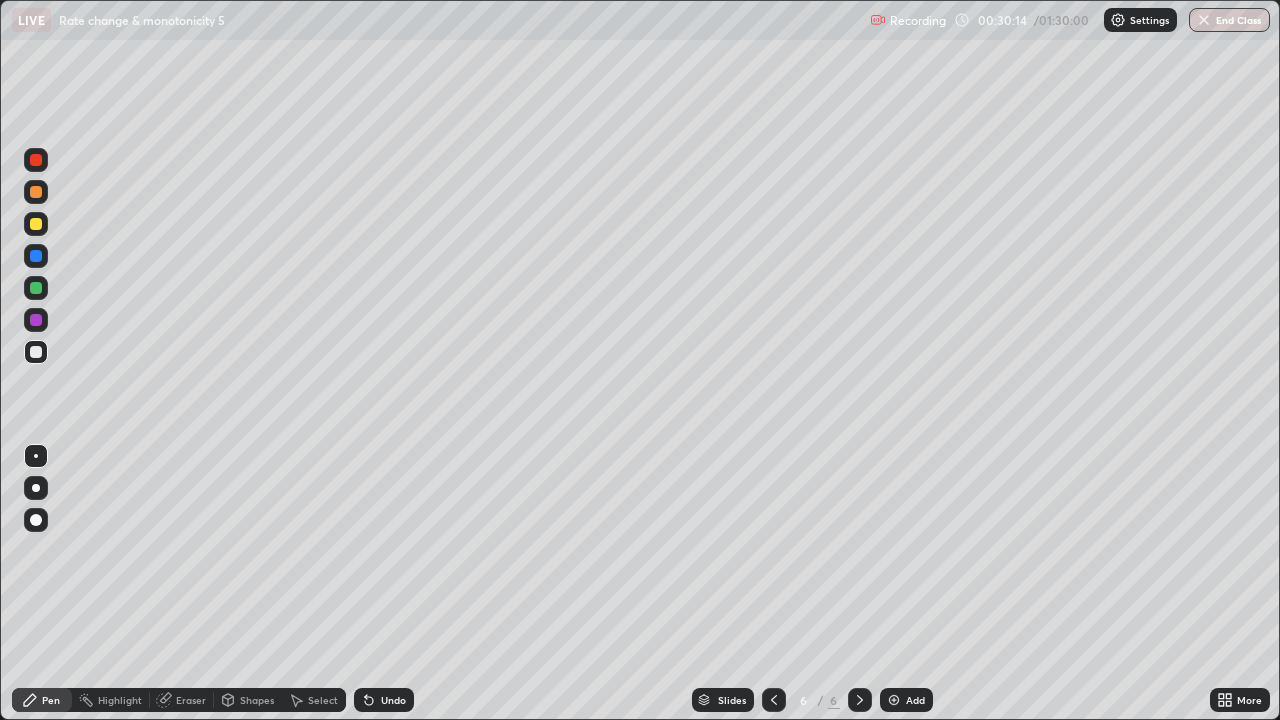 click on "Eraser" at bounding box center (191, 700) 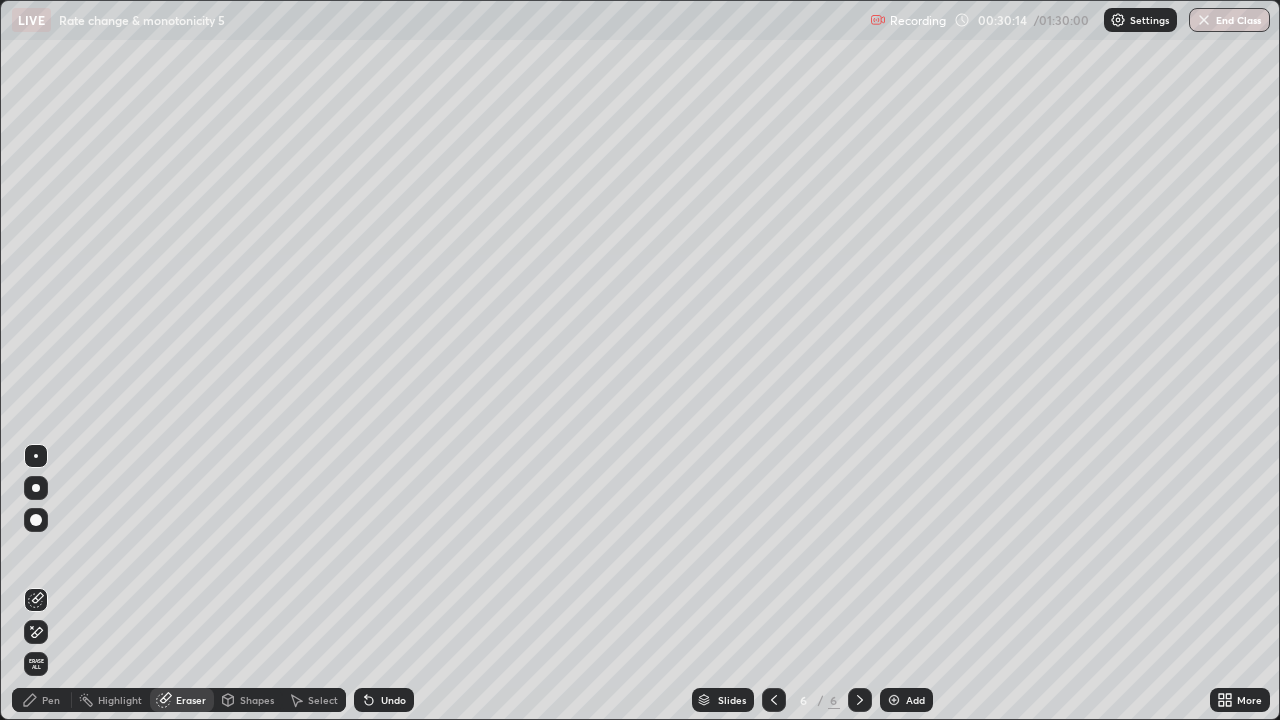 click on "Eraser" at bounding box center (191, 700) 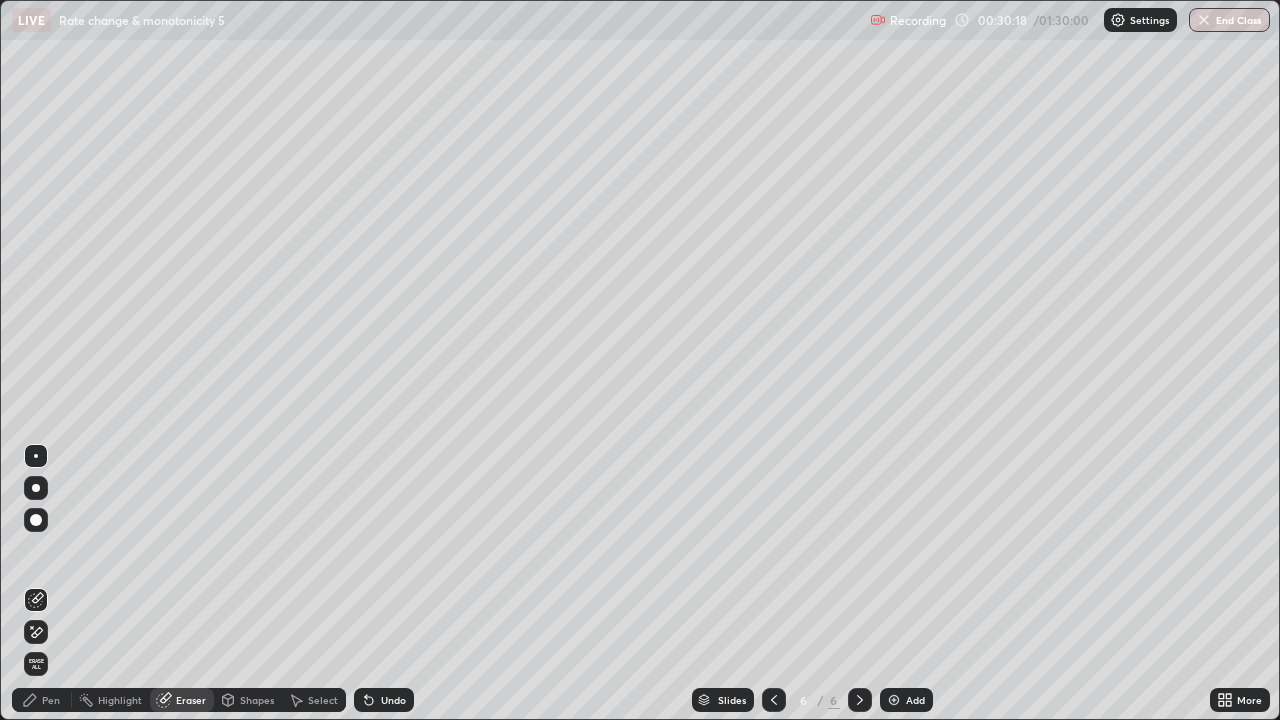 click on "Pen" at bounding box center [51, 700] 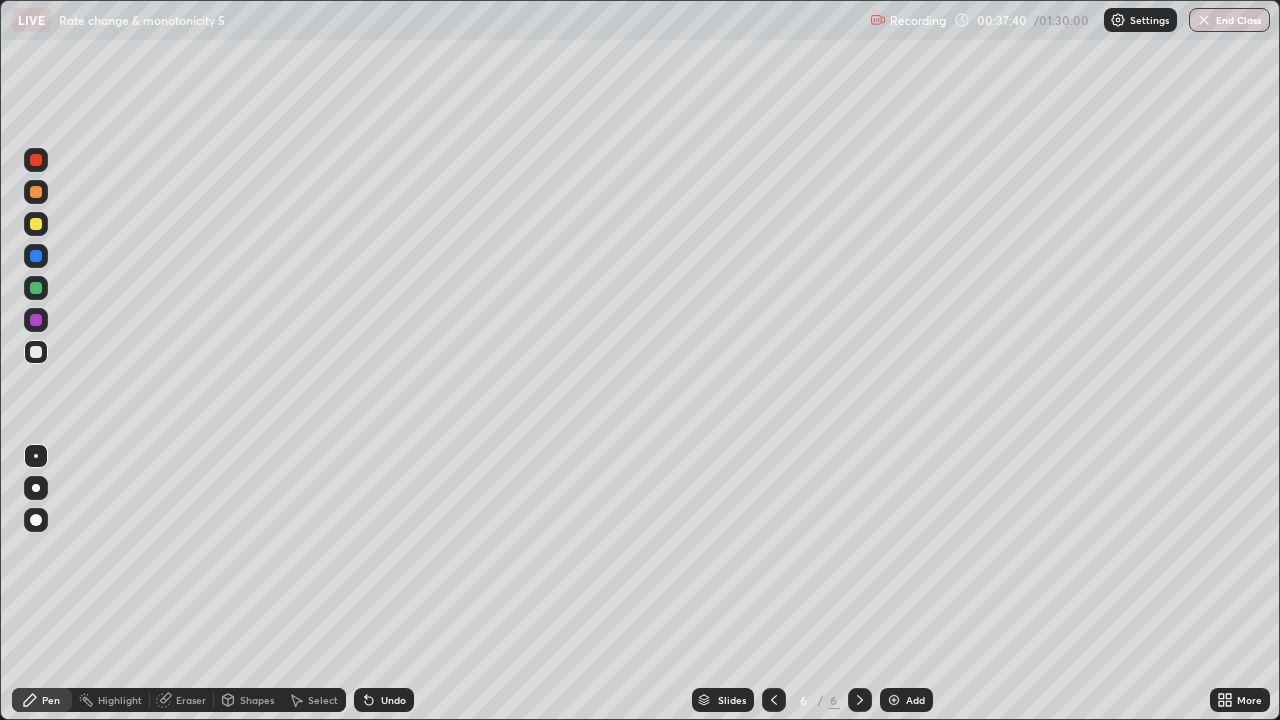 click on "Undo" at bounding box center [393, 700] 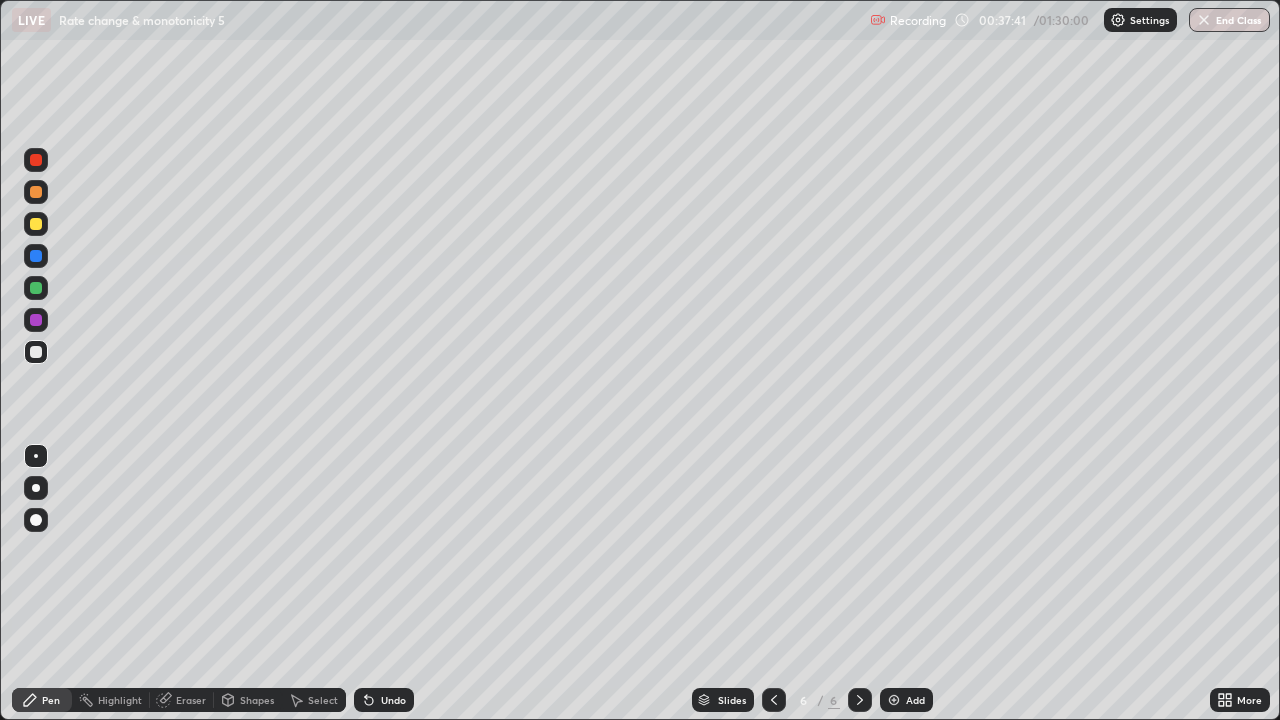 click on "Undo" at bounding box center [384, 700] 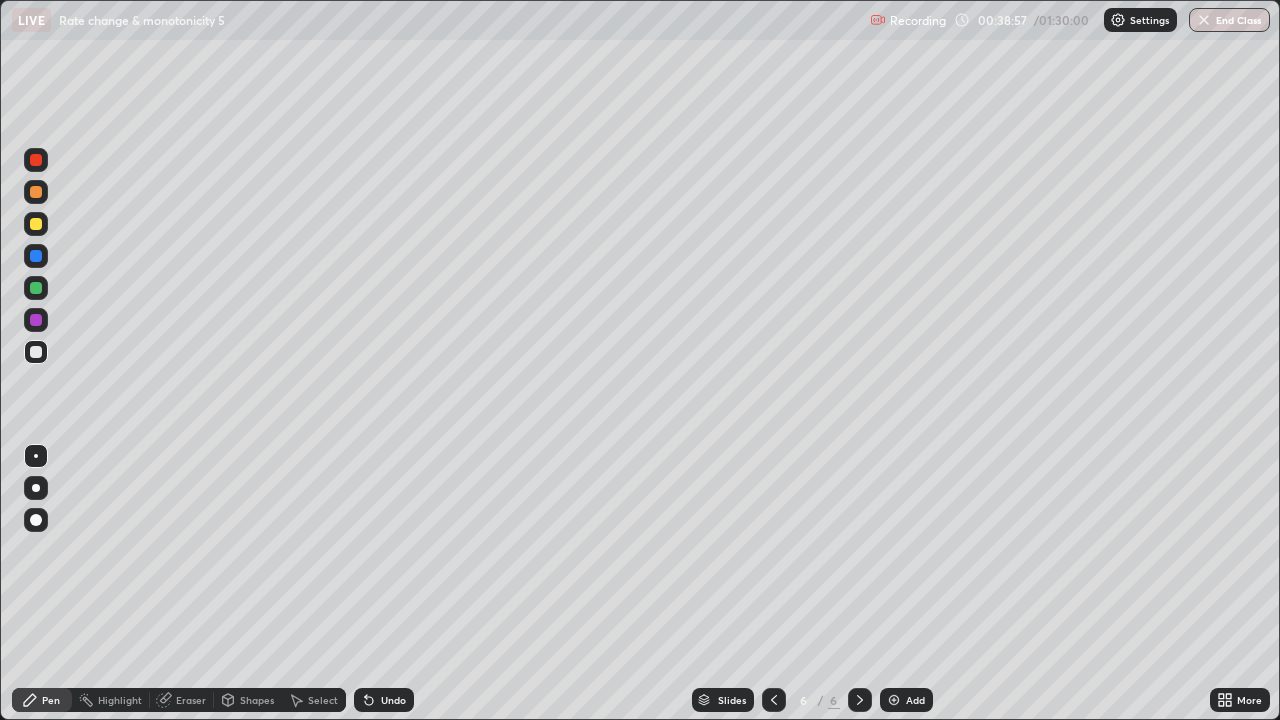 click on "Undo" at bounding box center (393, 700) 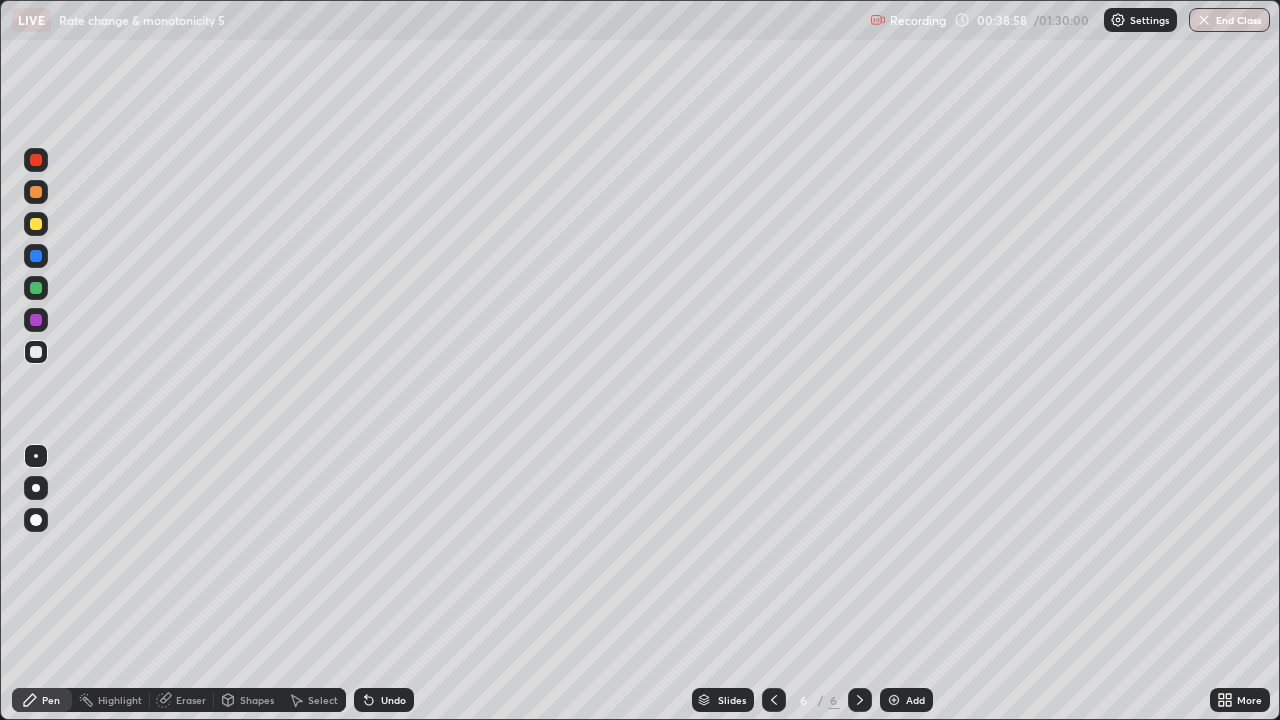 click on "Undo" at bounding box center (393, 700) 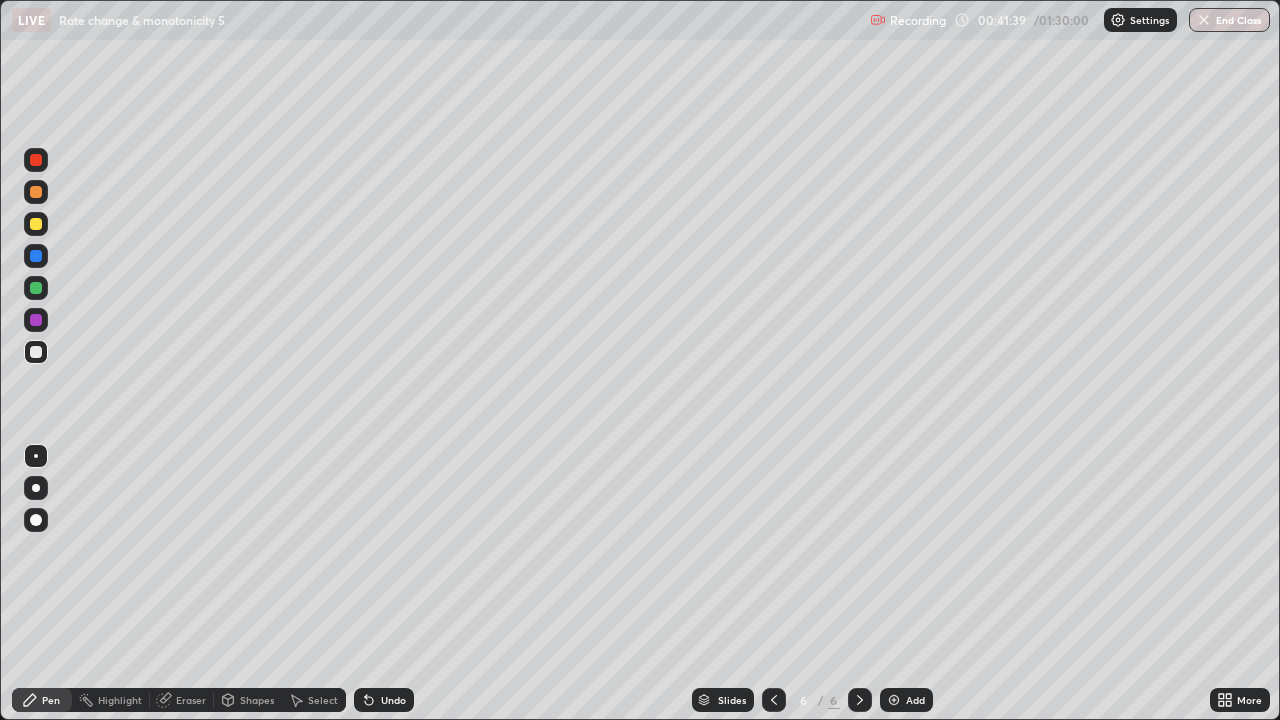 click on "Add" at bounding box center (906, 700) 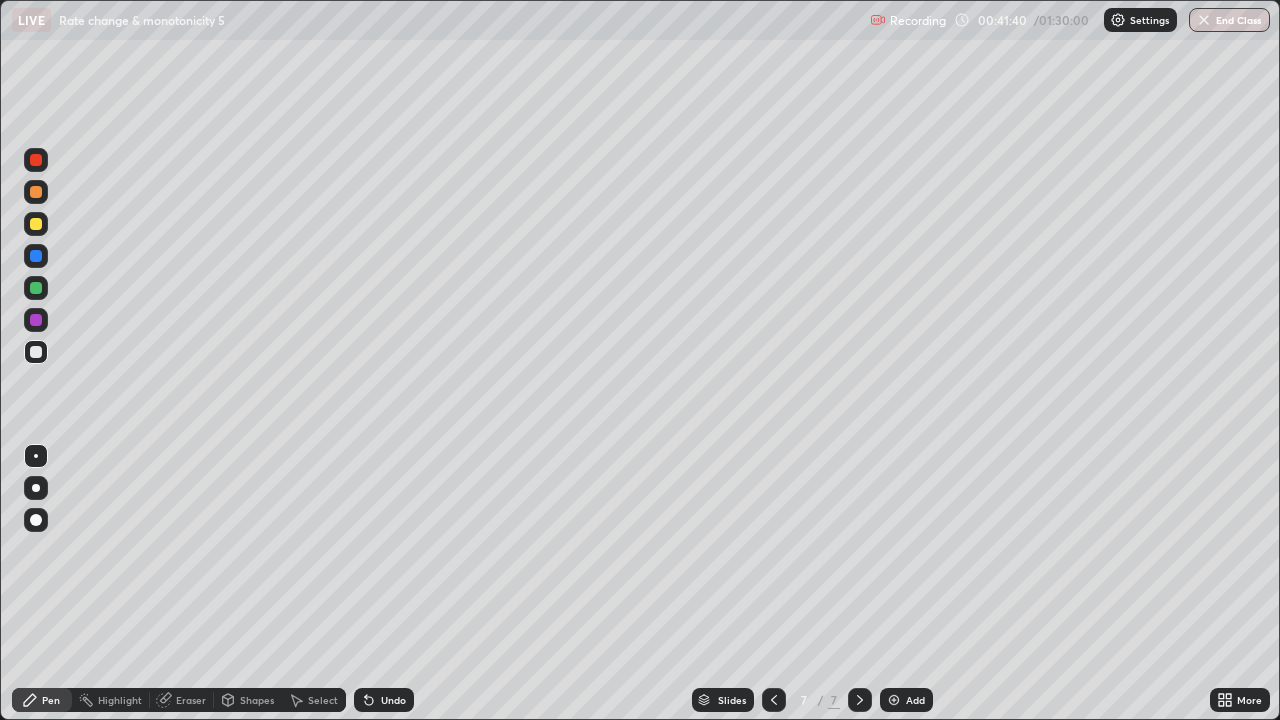 click 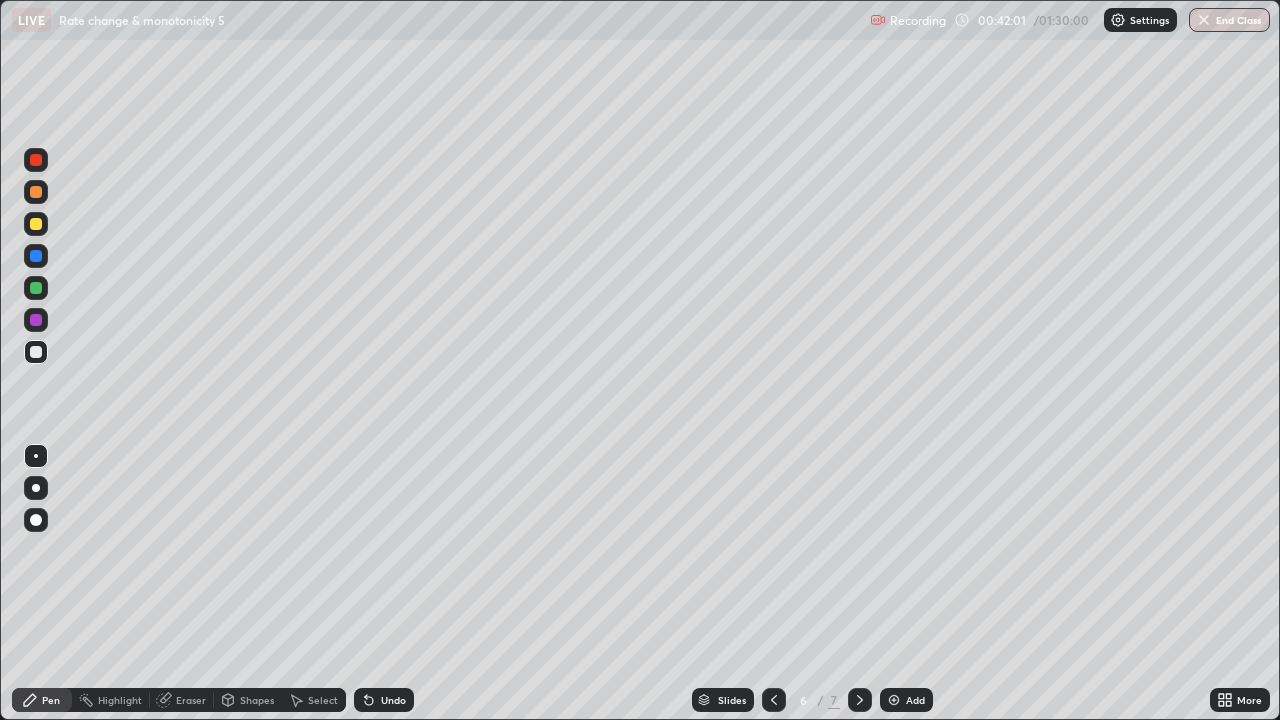 click 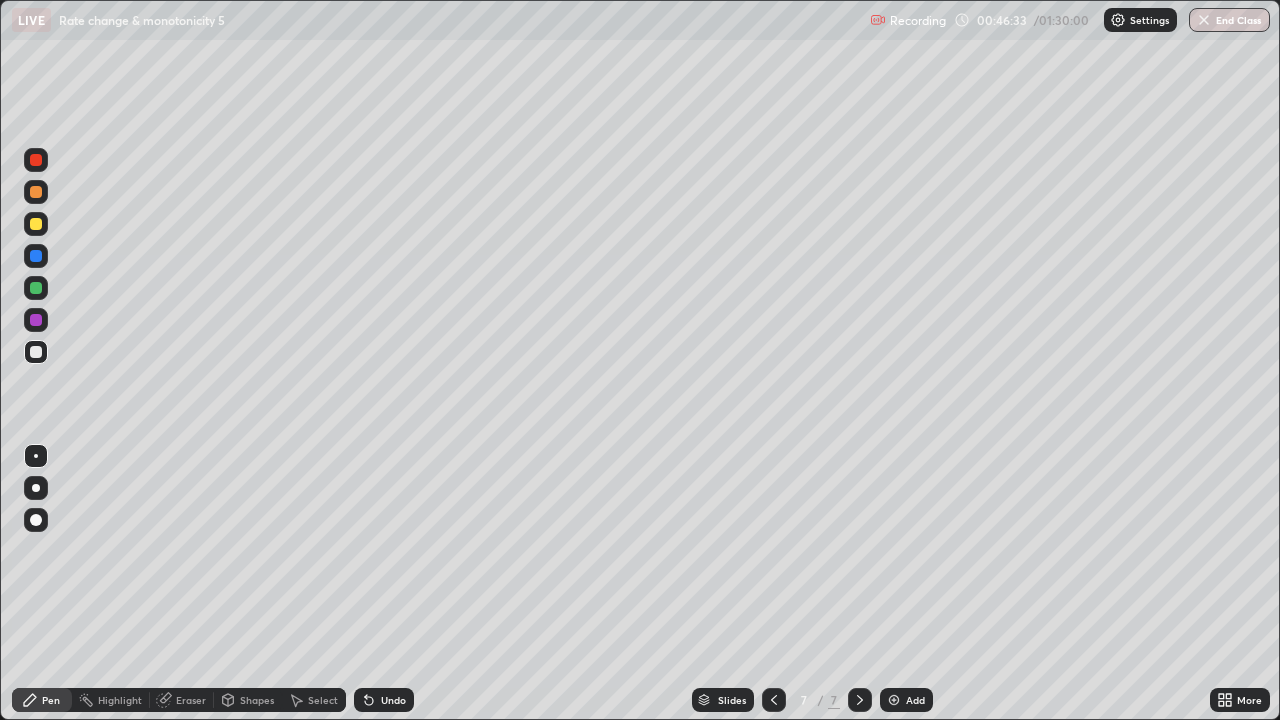 click at bounding box center (36, 288) 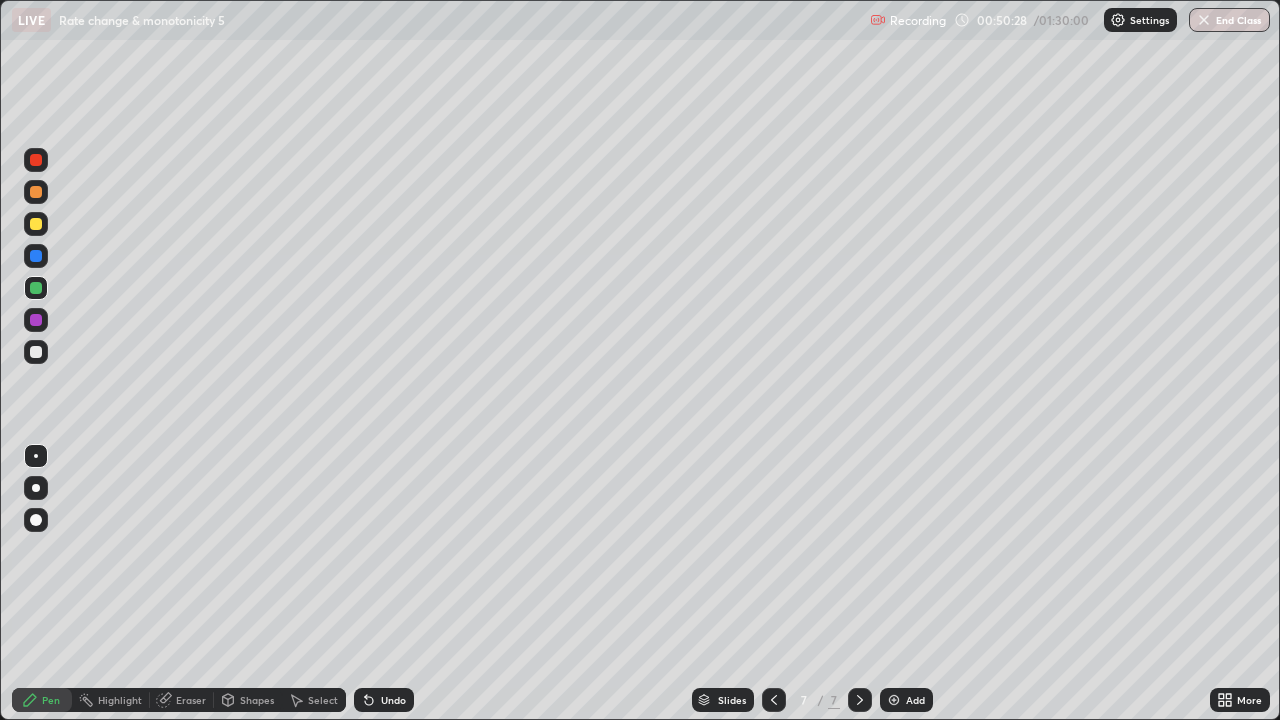 click on "Add" at bounding box center (915, 700) 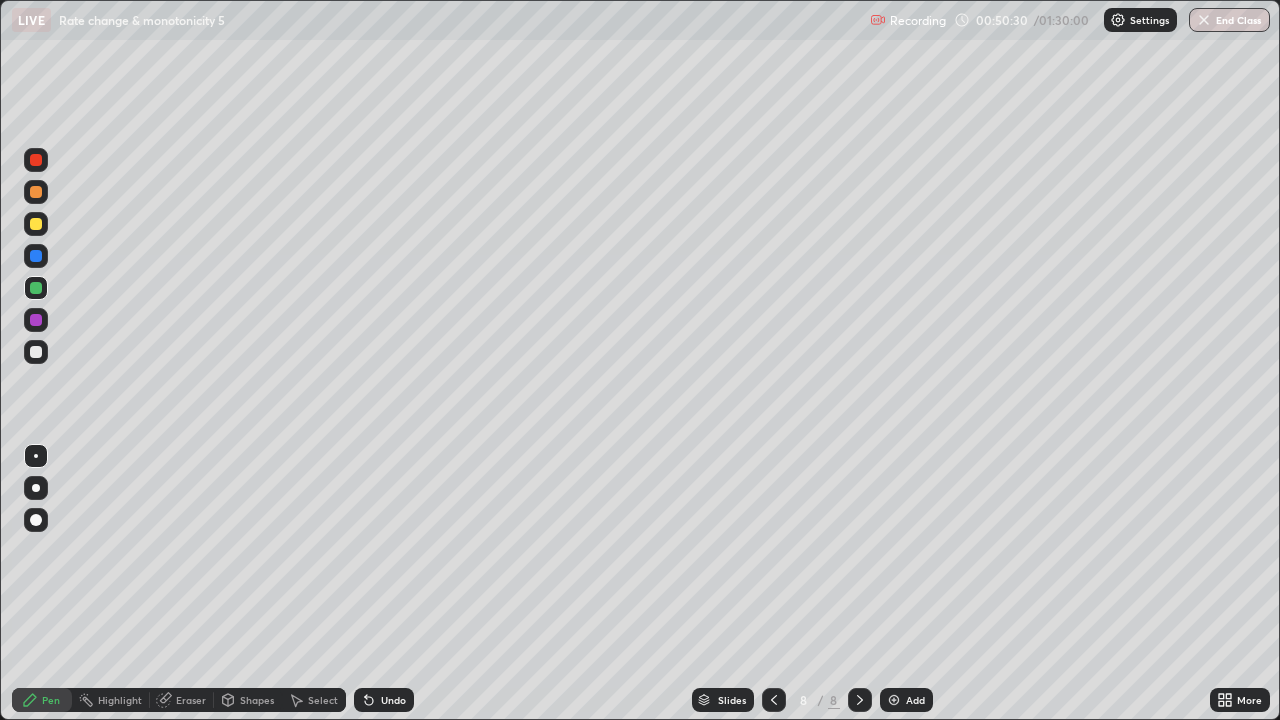 click at bounding box center [36, 352] 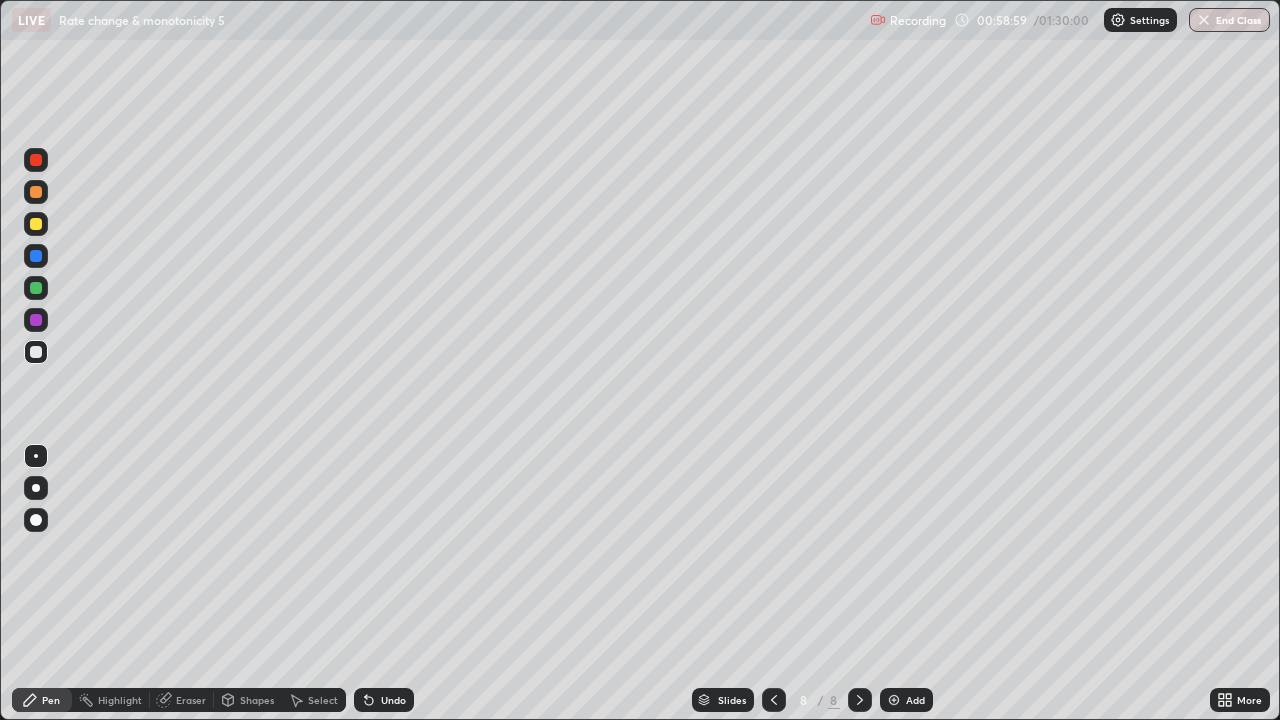 click at bounding box center (894, 700) 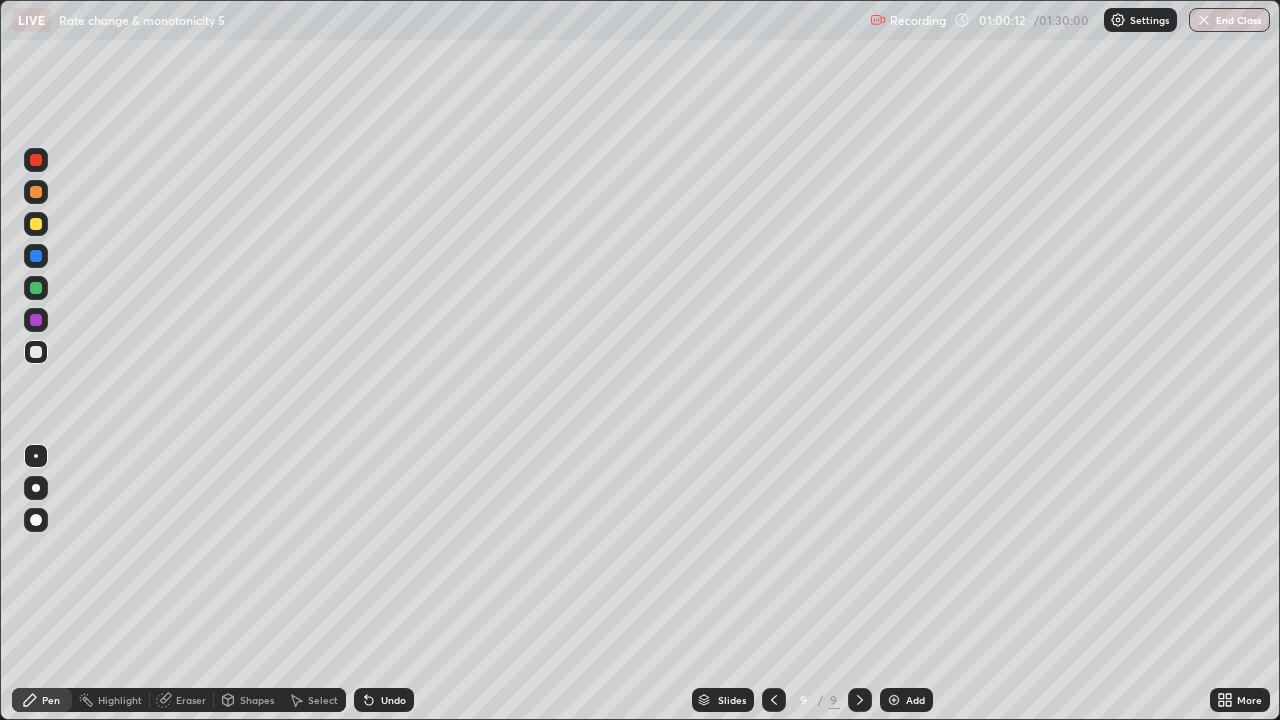 click at bounding box center [36, 352] 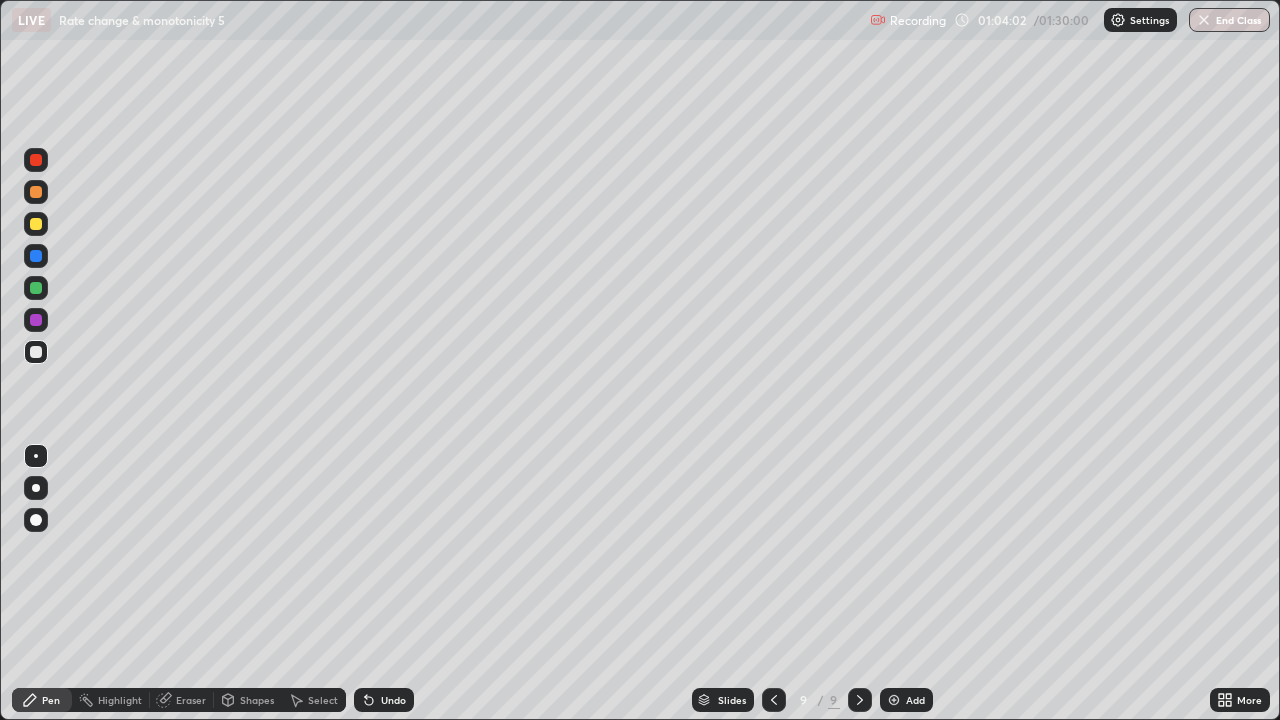 click at bounding box center [36, 224] 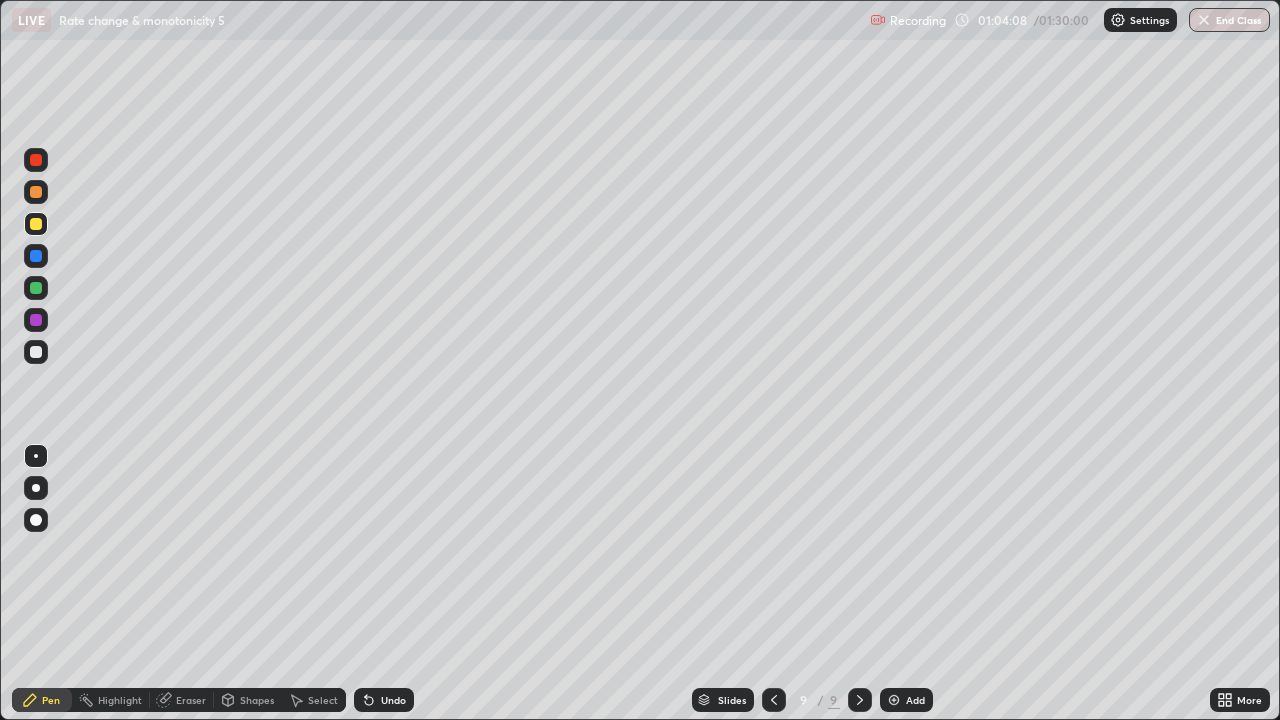click at bounding box center [36, 224] 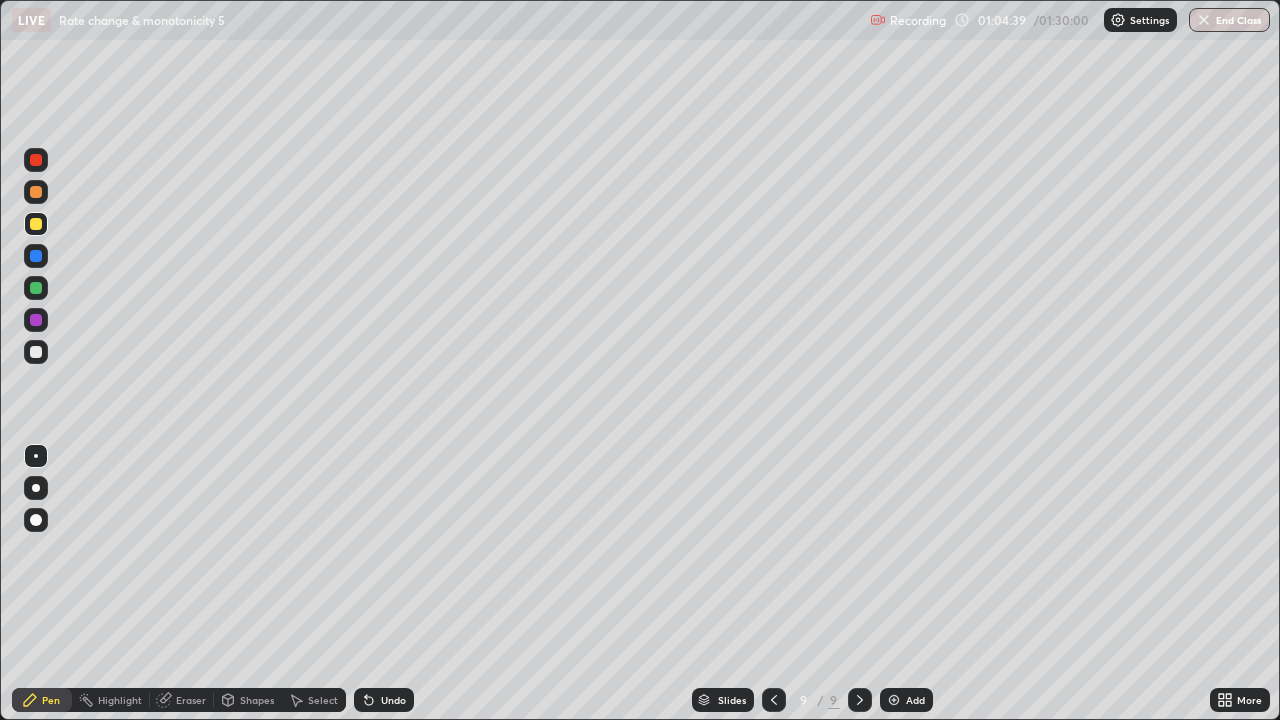 click at bounding box center (36, 352) 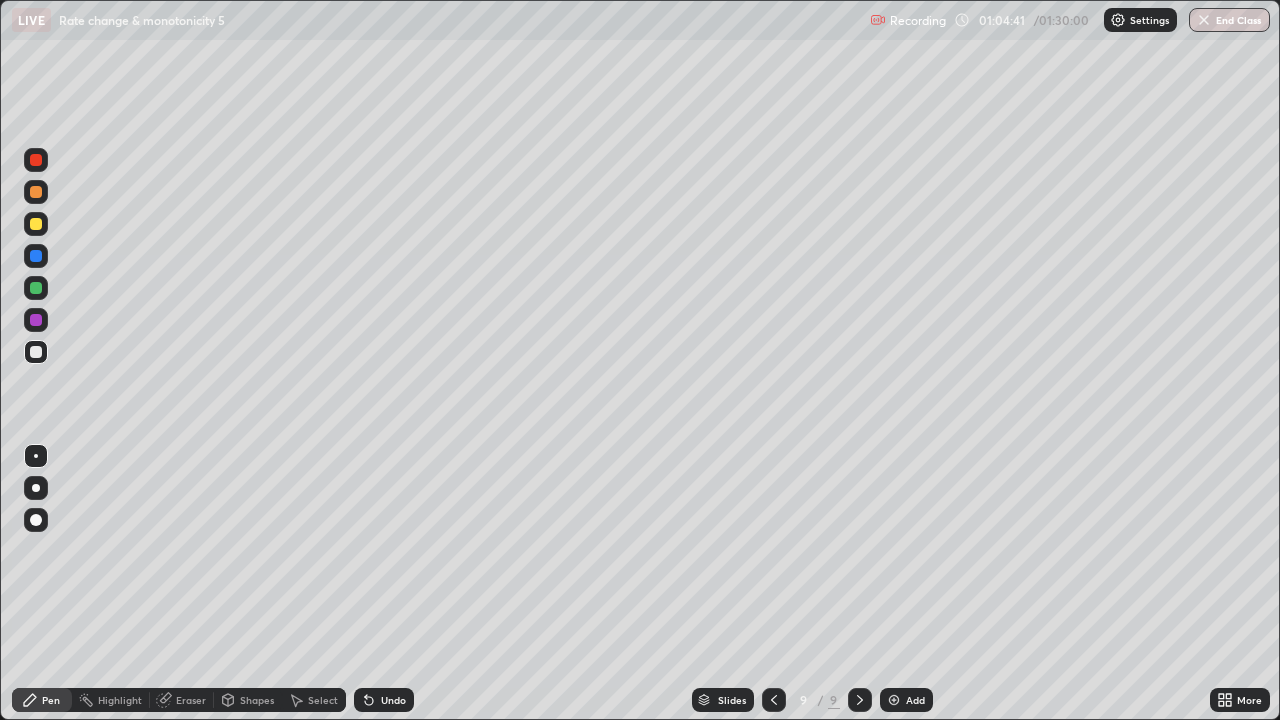 click at bounding box center (36, 224) 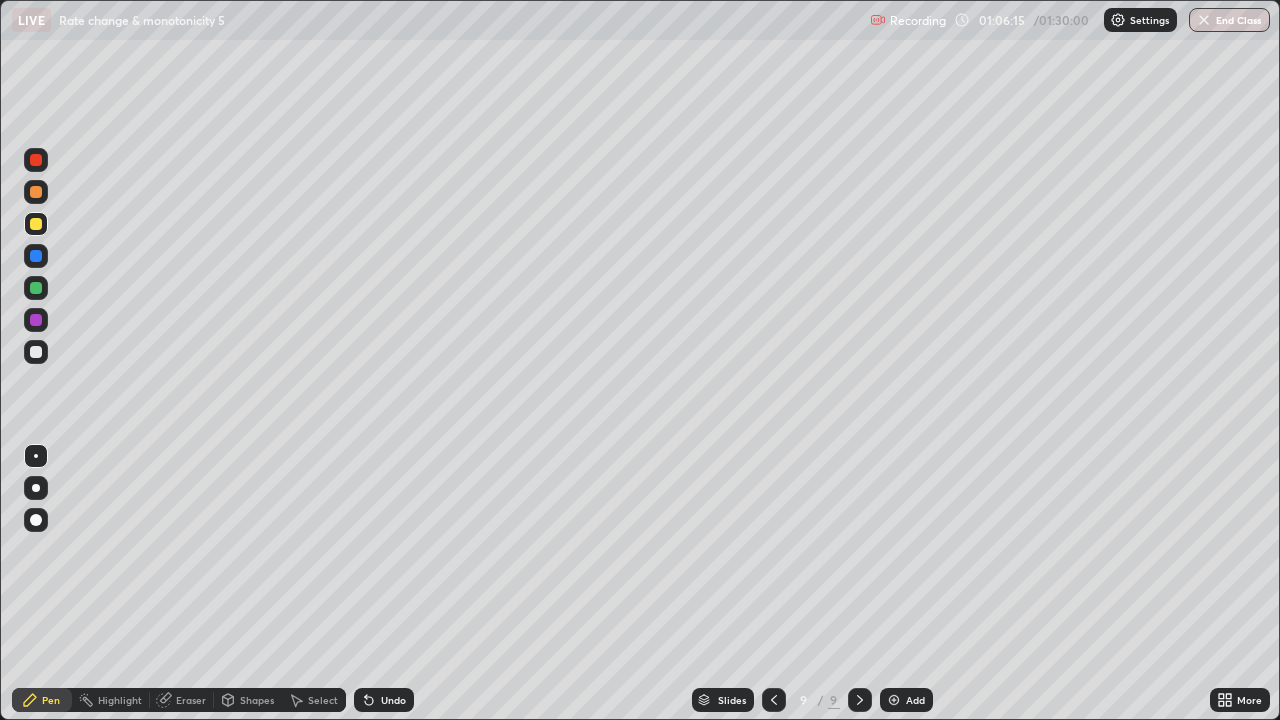 click on "Add" at bounding box center [906, 700] 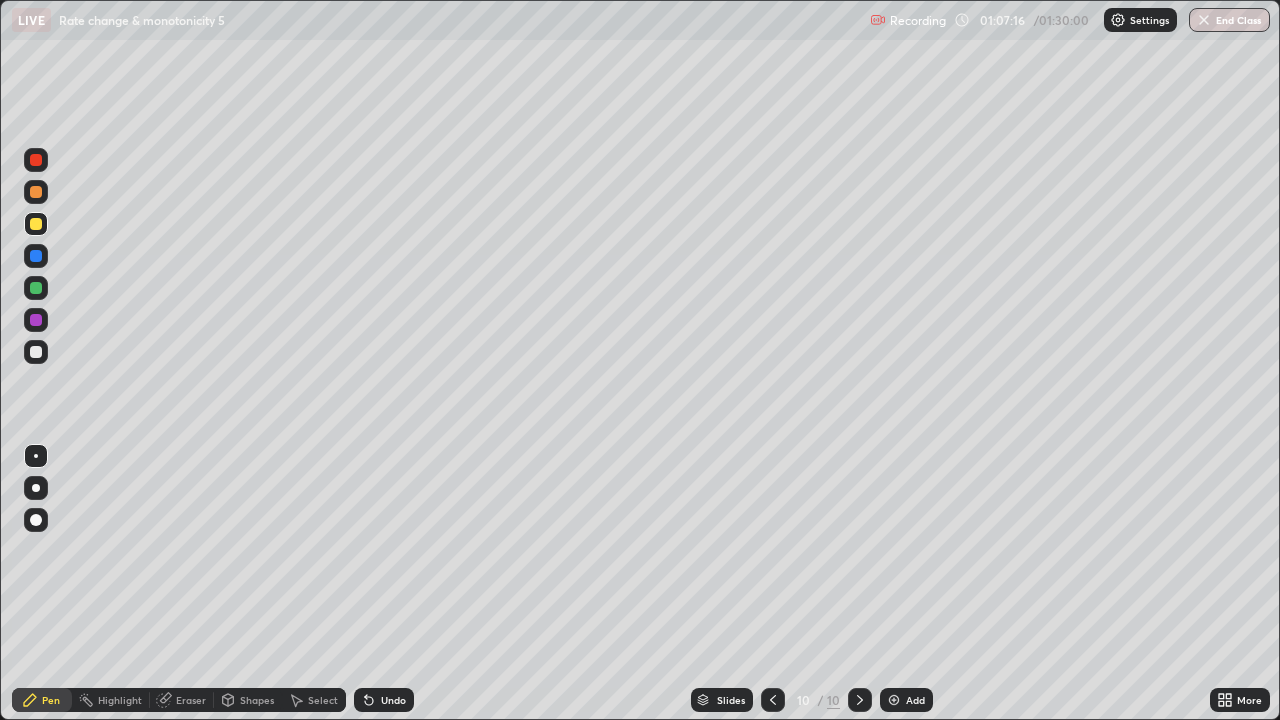 click 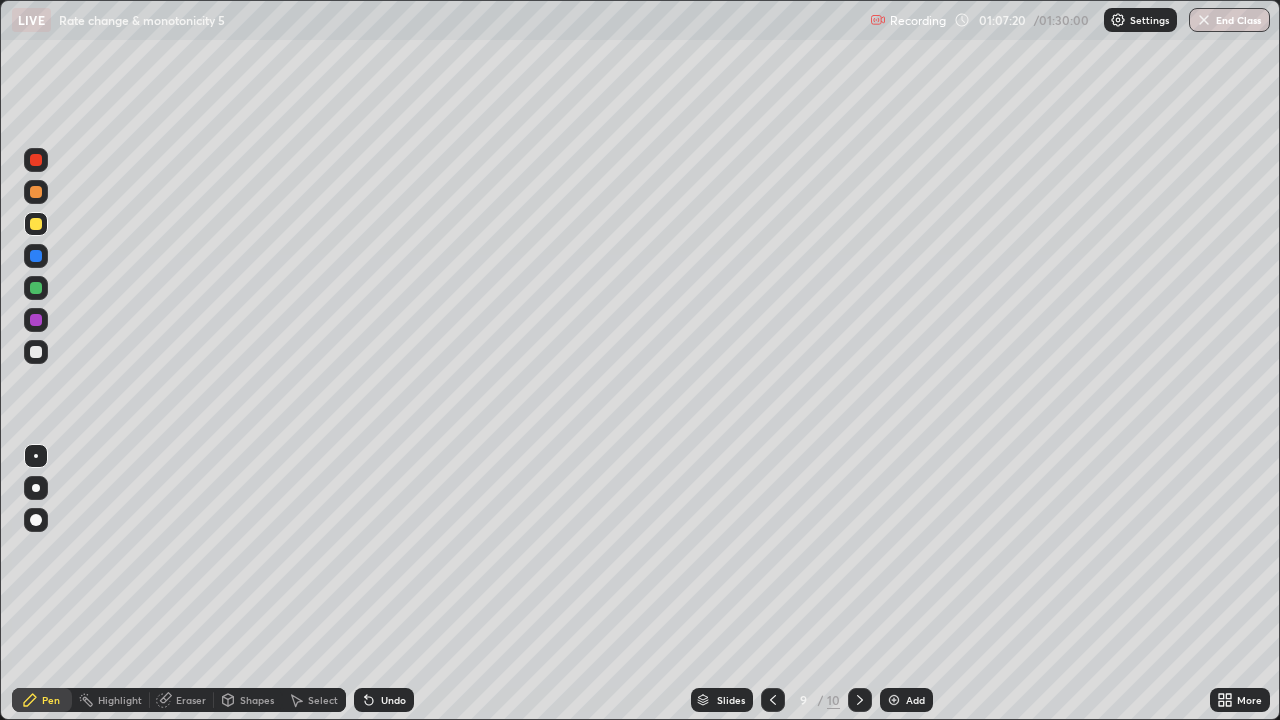 click at bounding box center [860, 700] 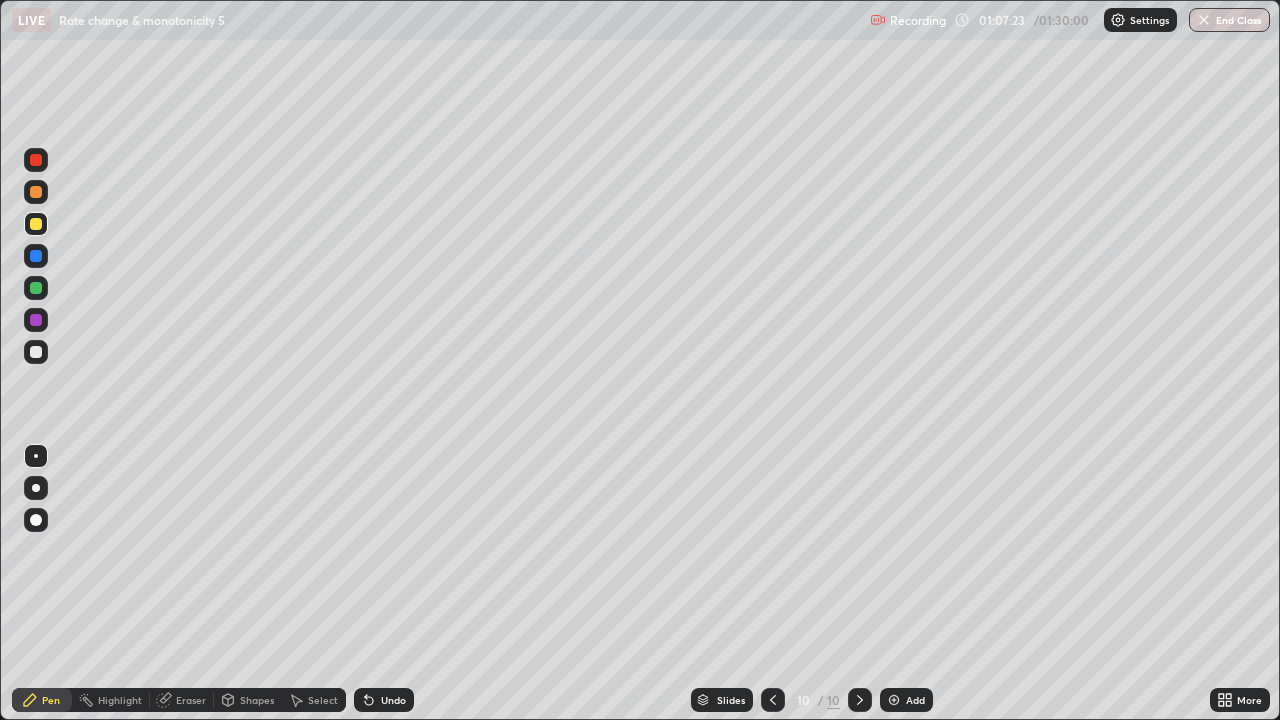 click on "Undo" at bounding box center [393, 700] 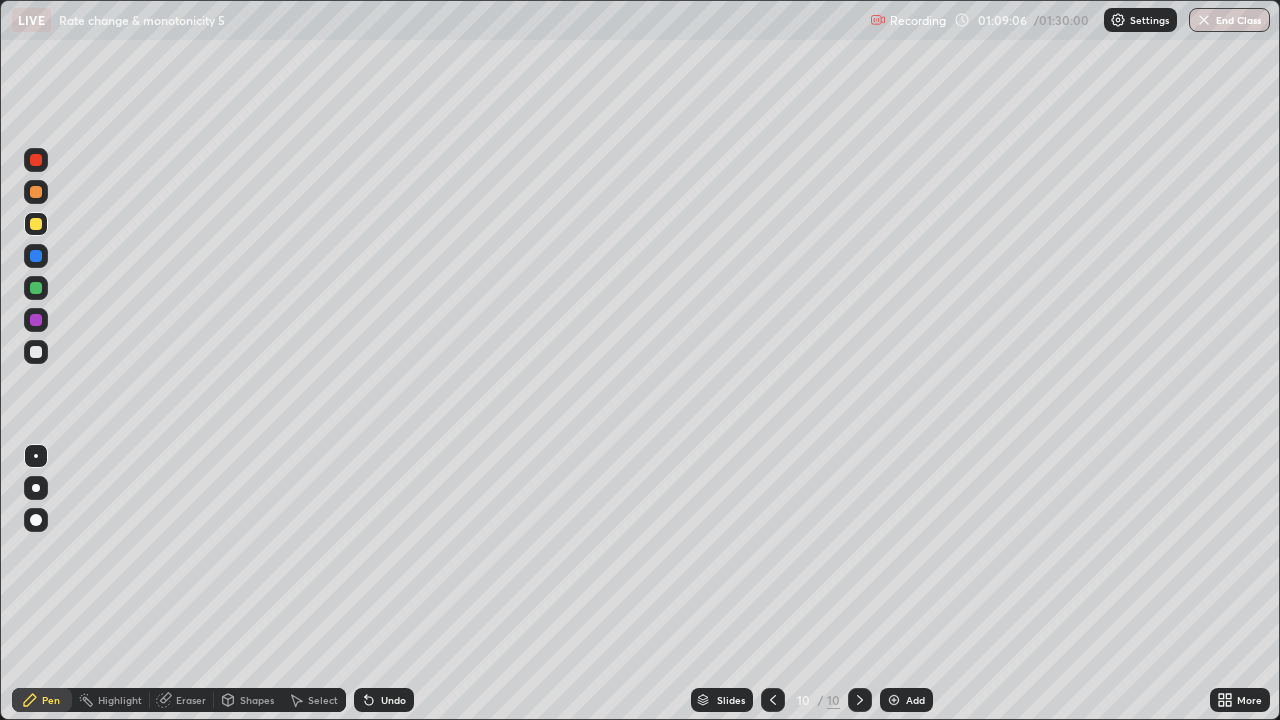 click 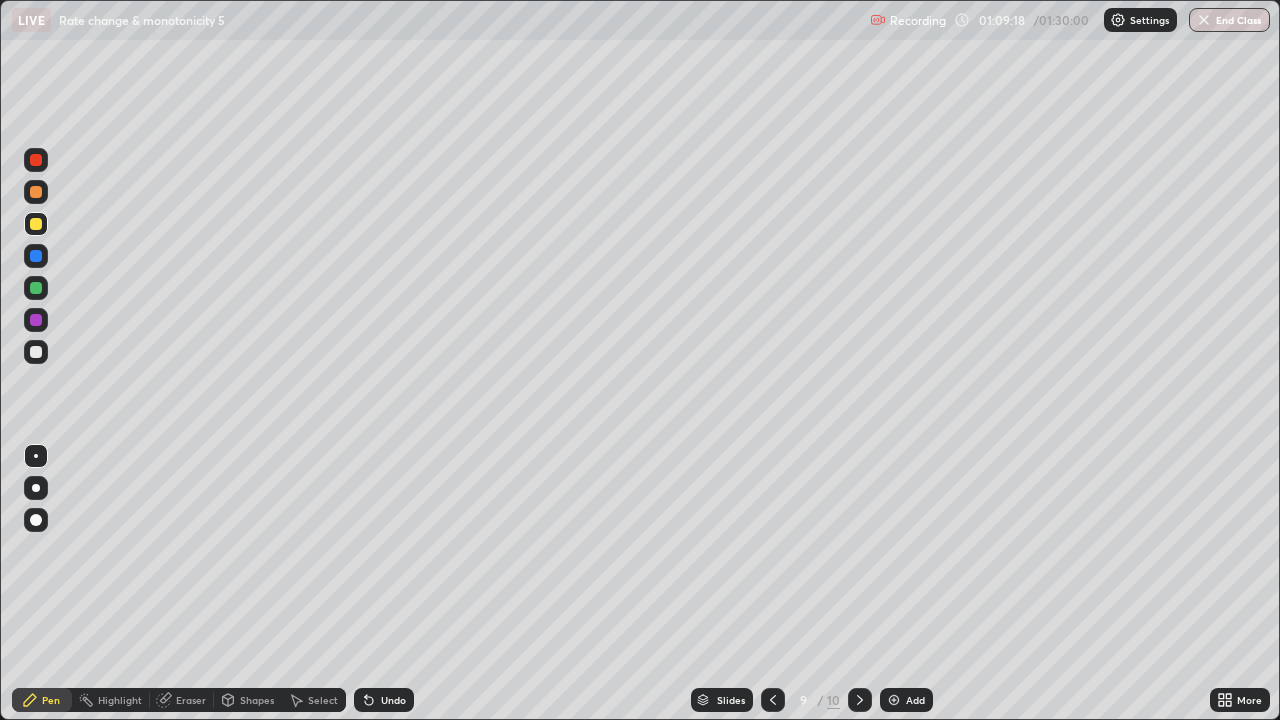 click 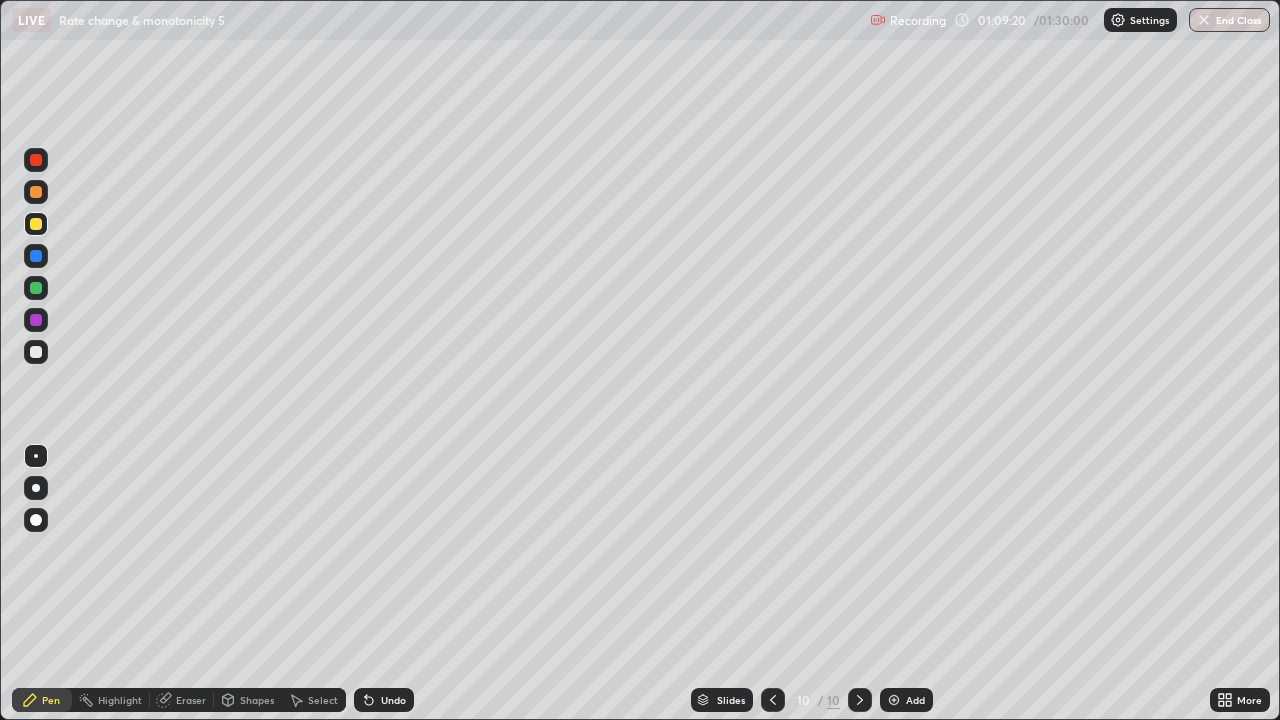 click at bounding box center (36, 352) 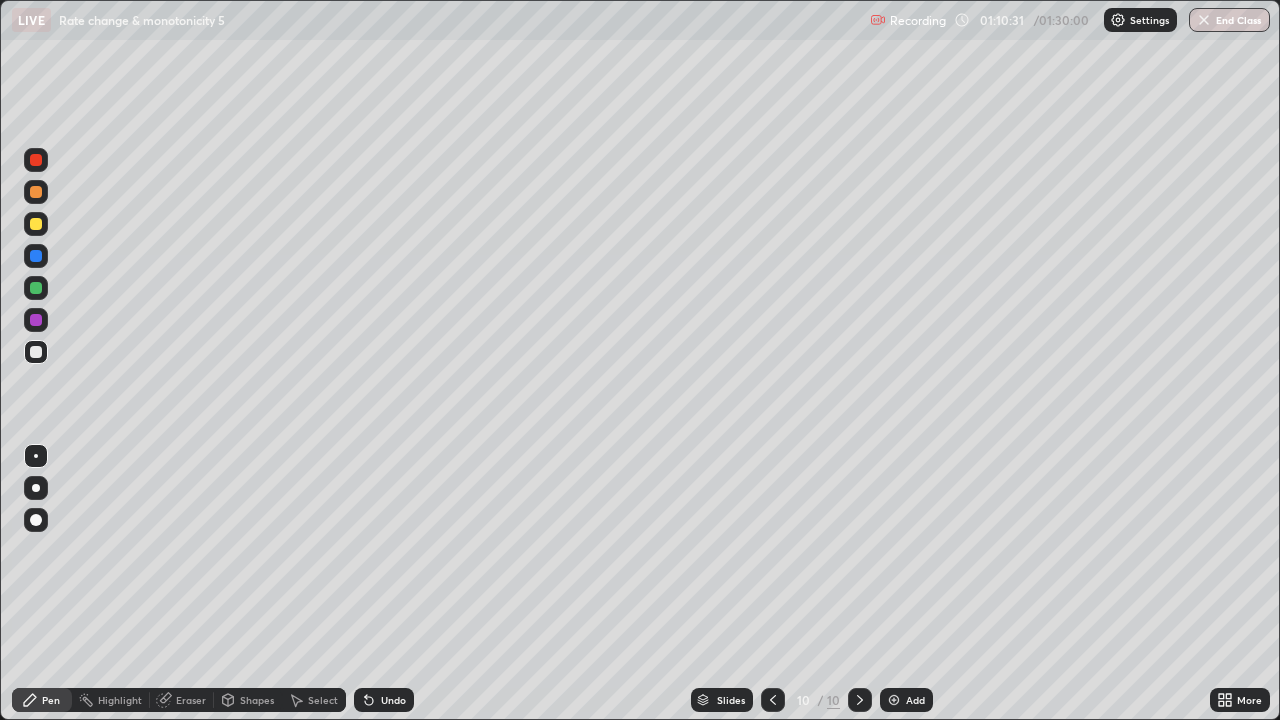 click 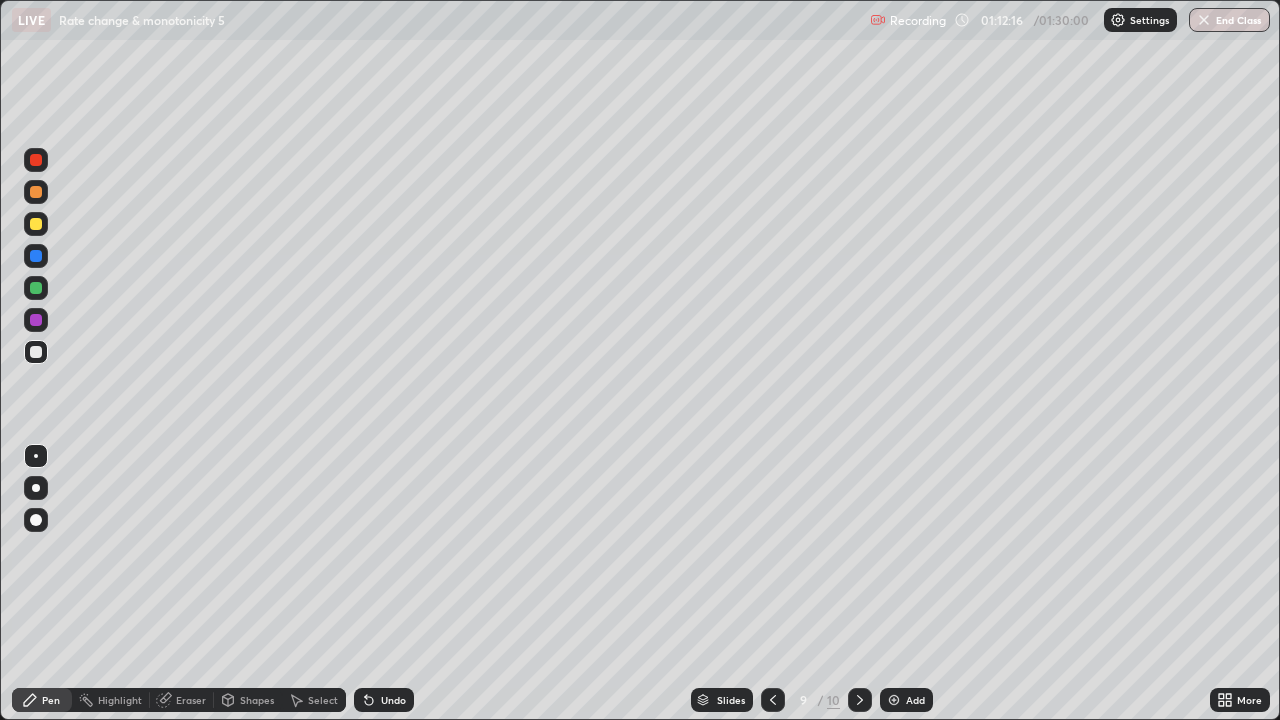 click on "Undo" at bounding box center (393, 700) 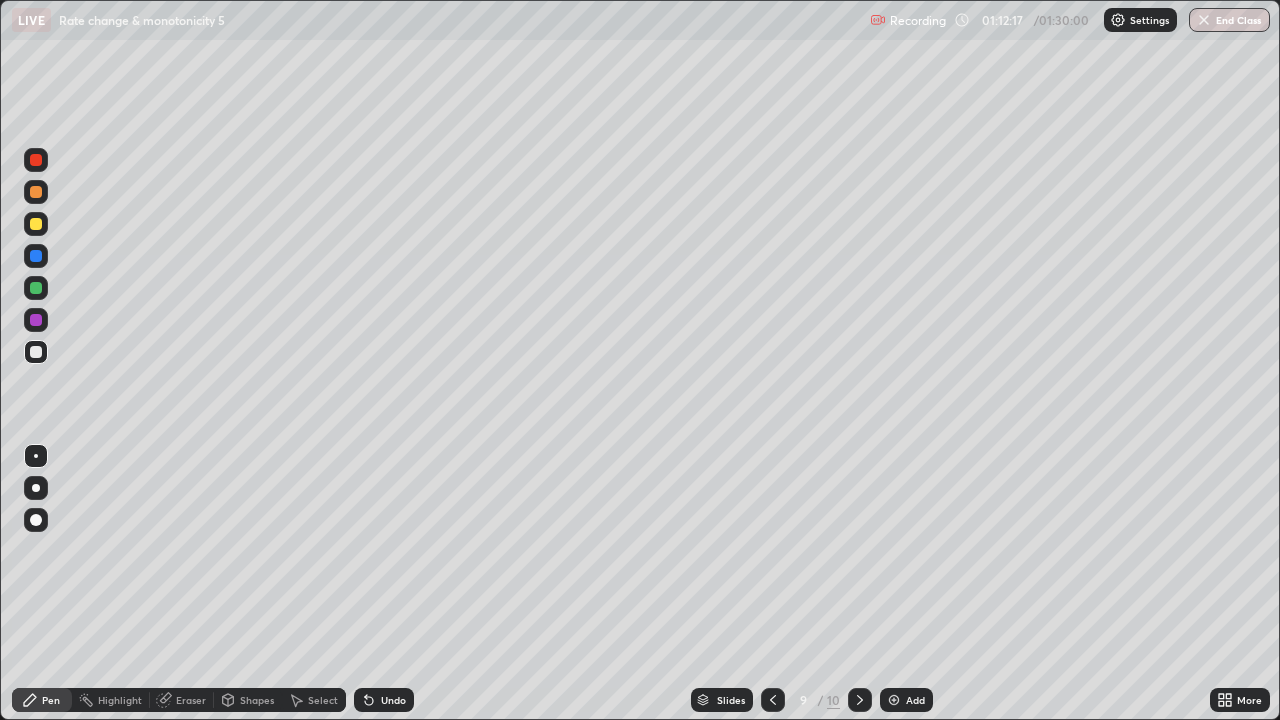 click on "Undo" at bounding box center [393, 700] 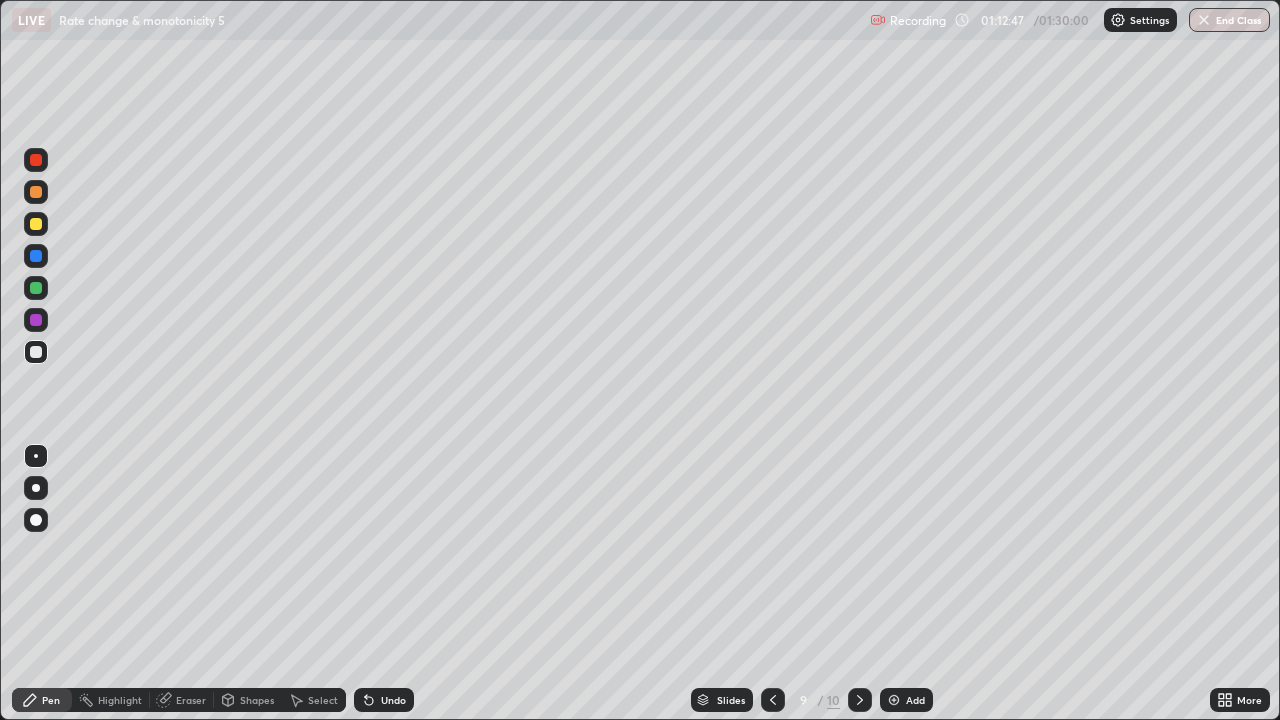 click at bounding box center (36, 224) 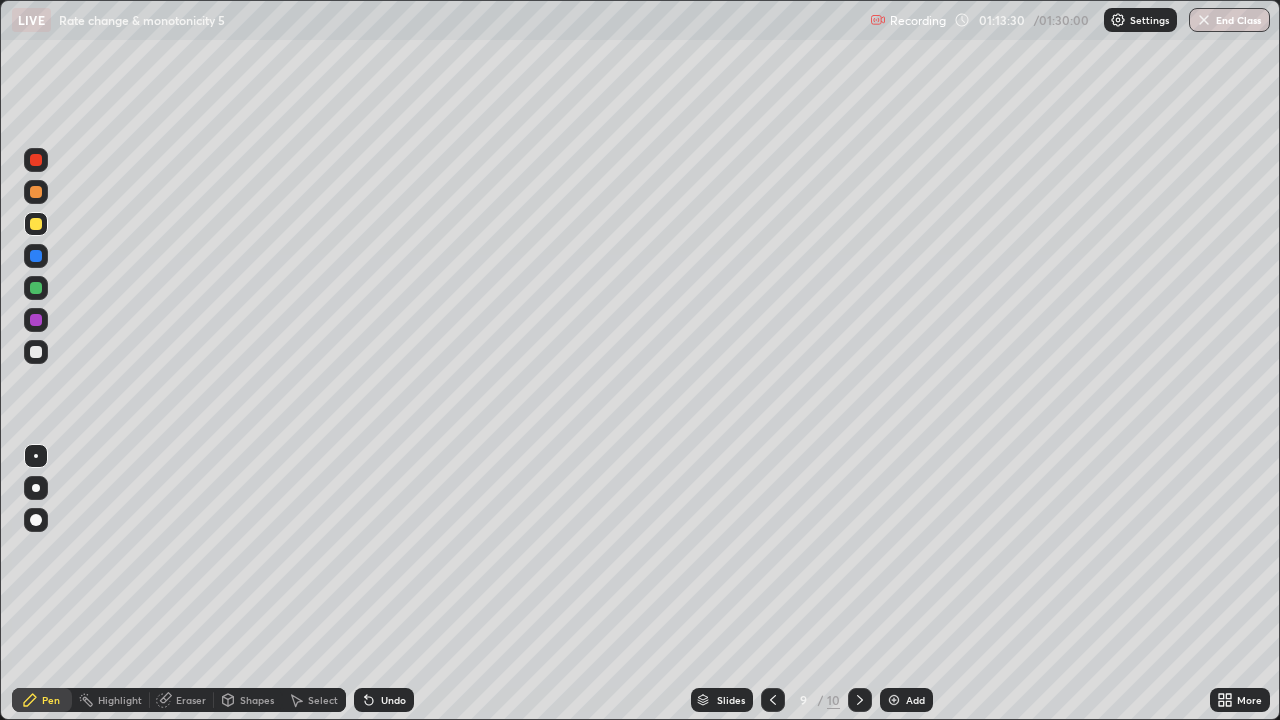 click 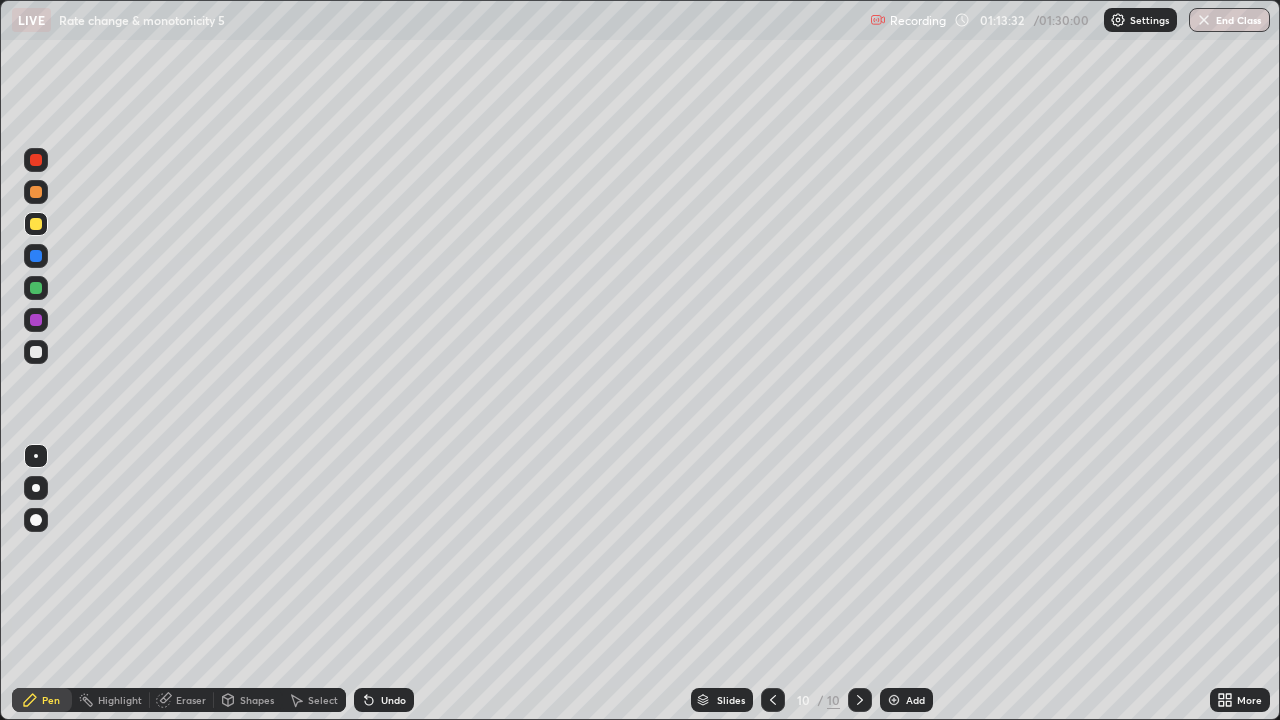 click on "Add" at bounding box center [915, 700] 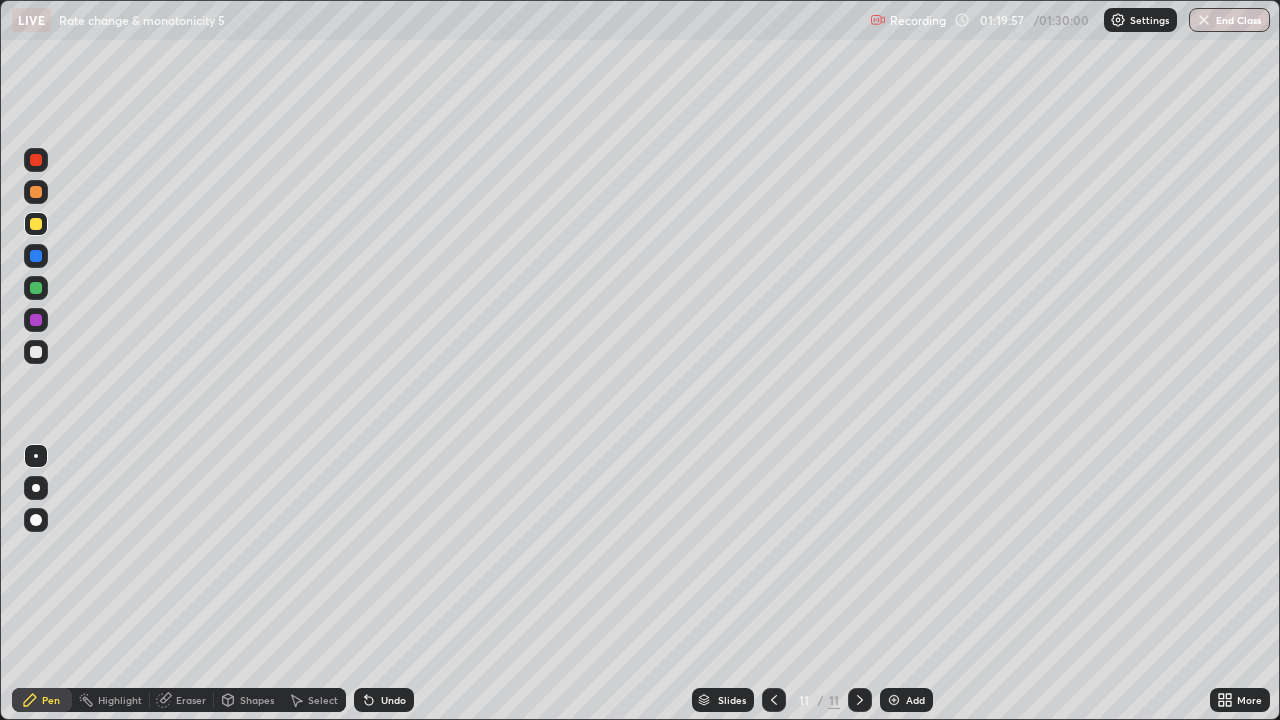 click on "Add" at bounding box center [915, 700] 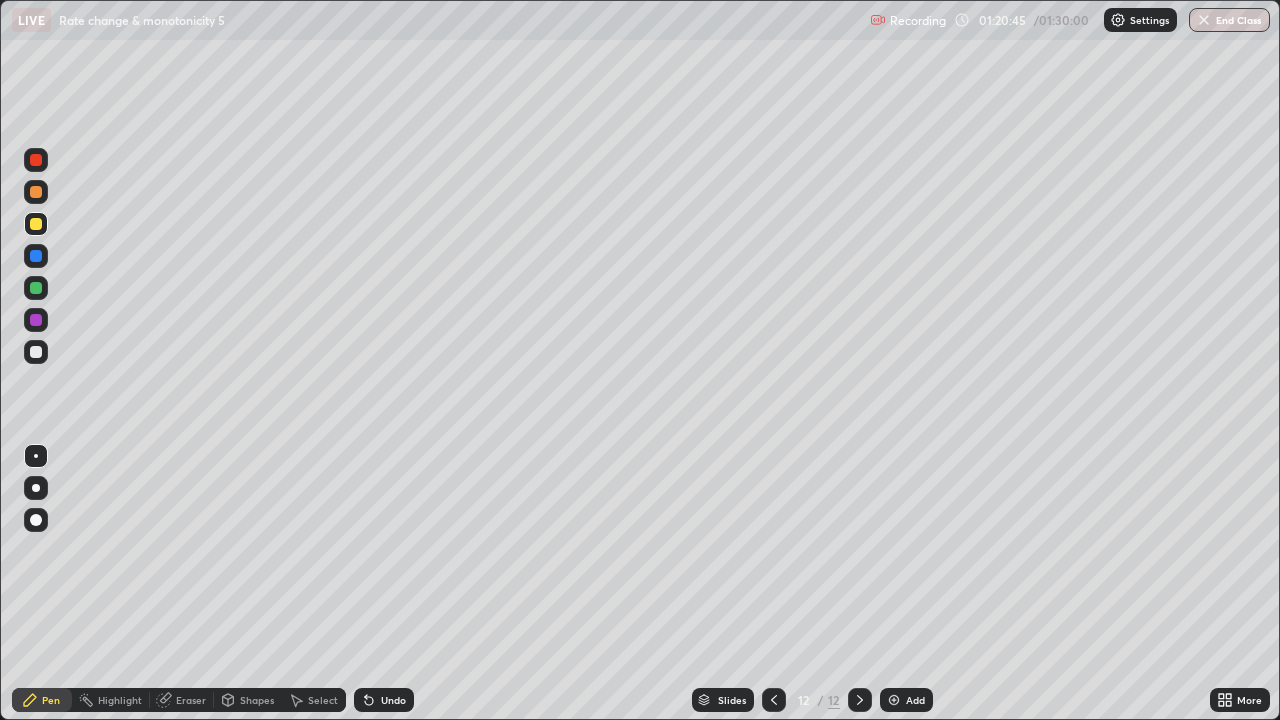 click at bounding box center (36, 352) 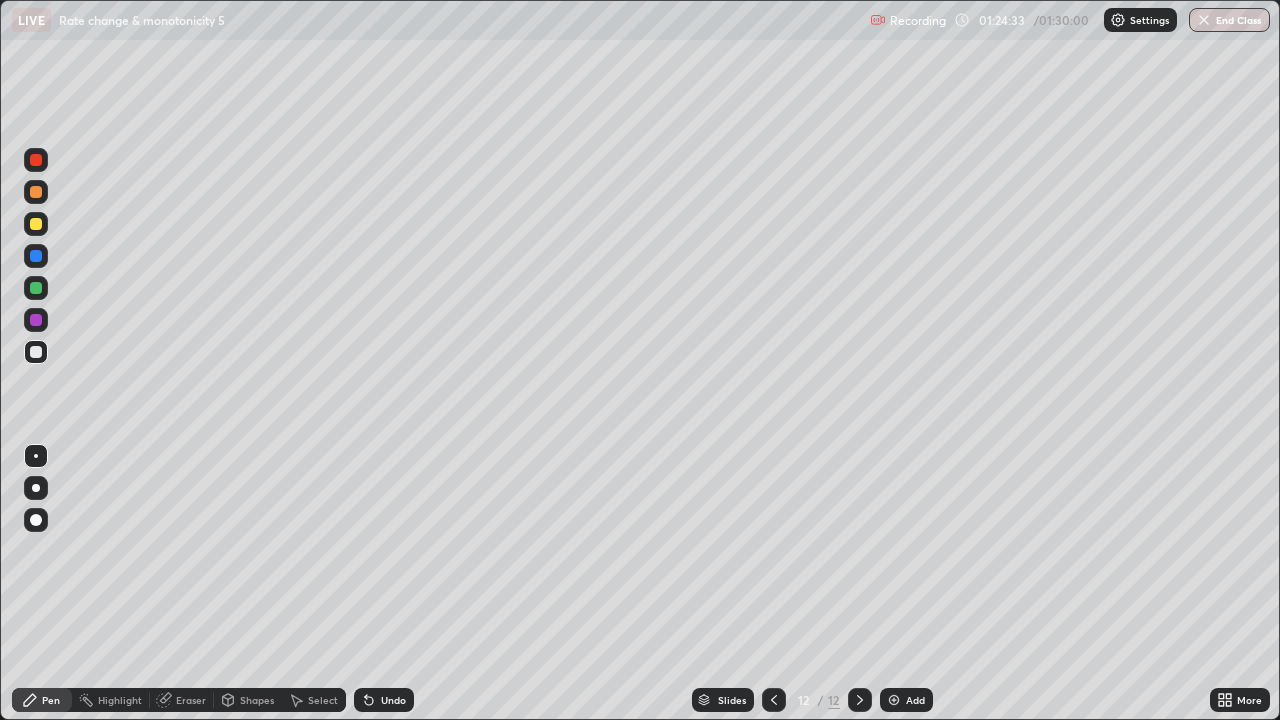 click on "End Class" at bounding box center (1229, 20) 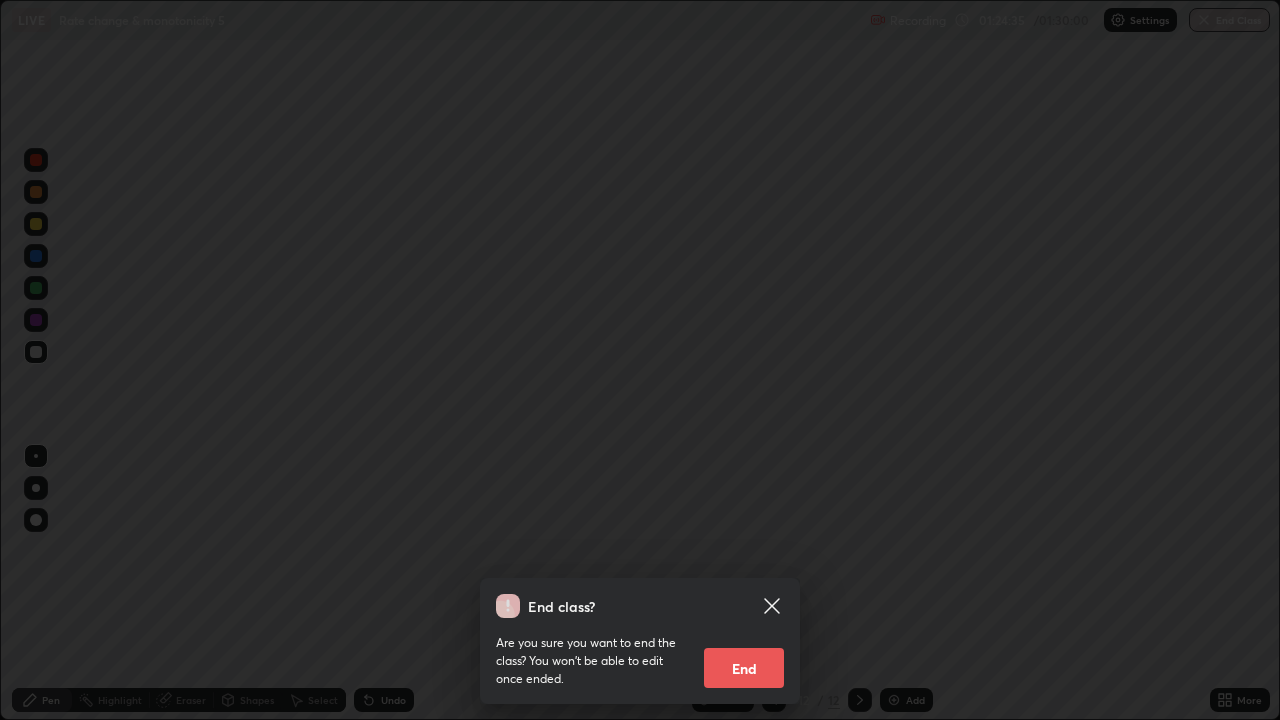 click on "End" at bounding box center [744, 668] 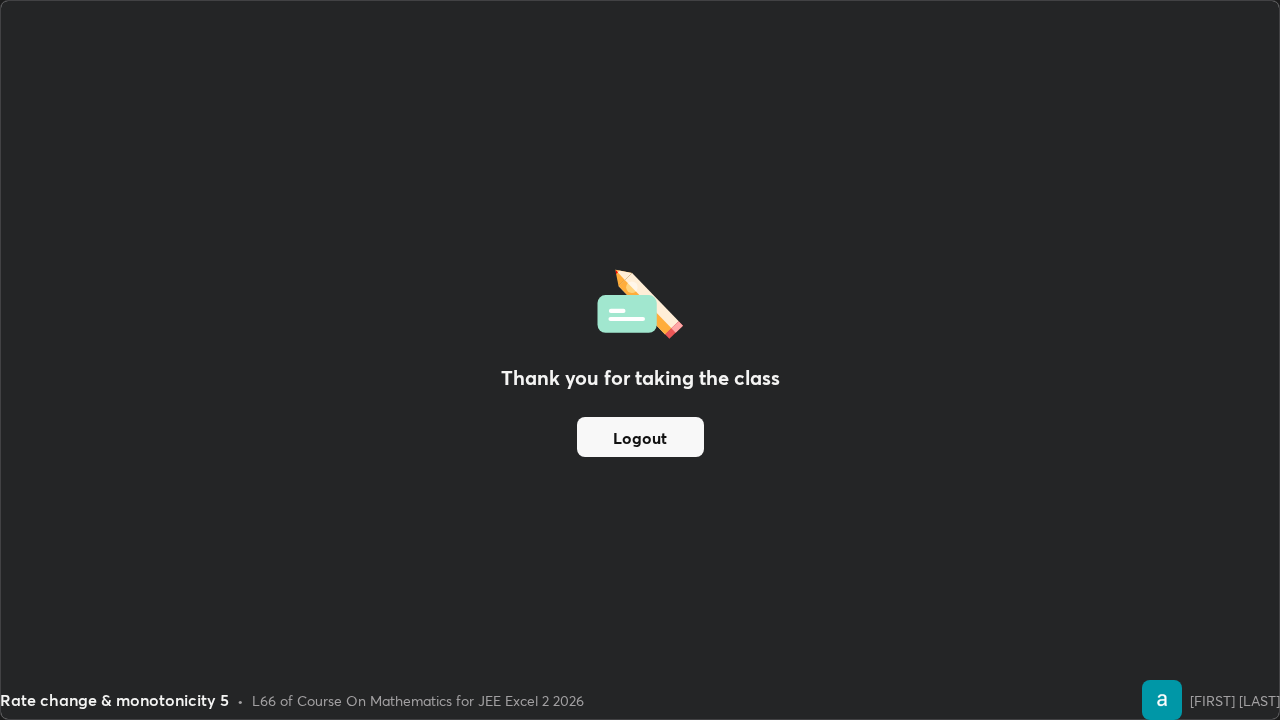 click on "Logout" at bounding box center [640, 437] 